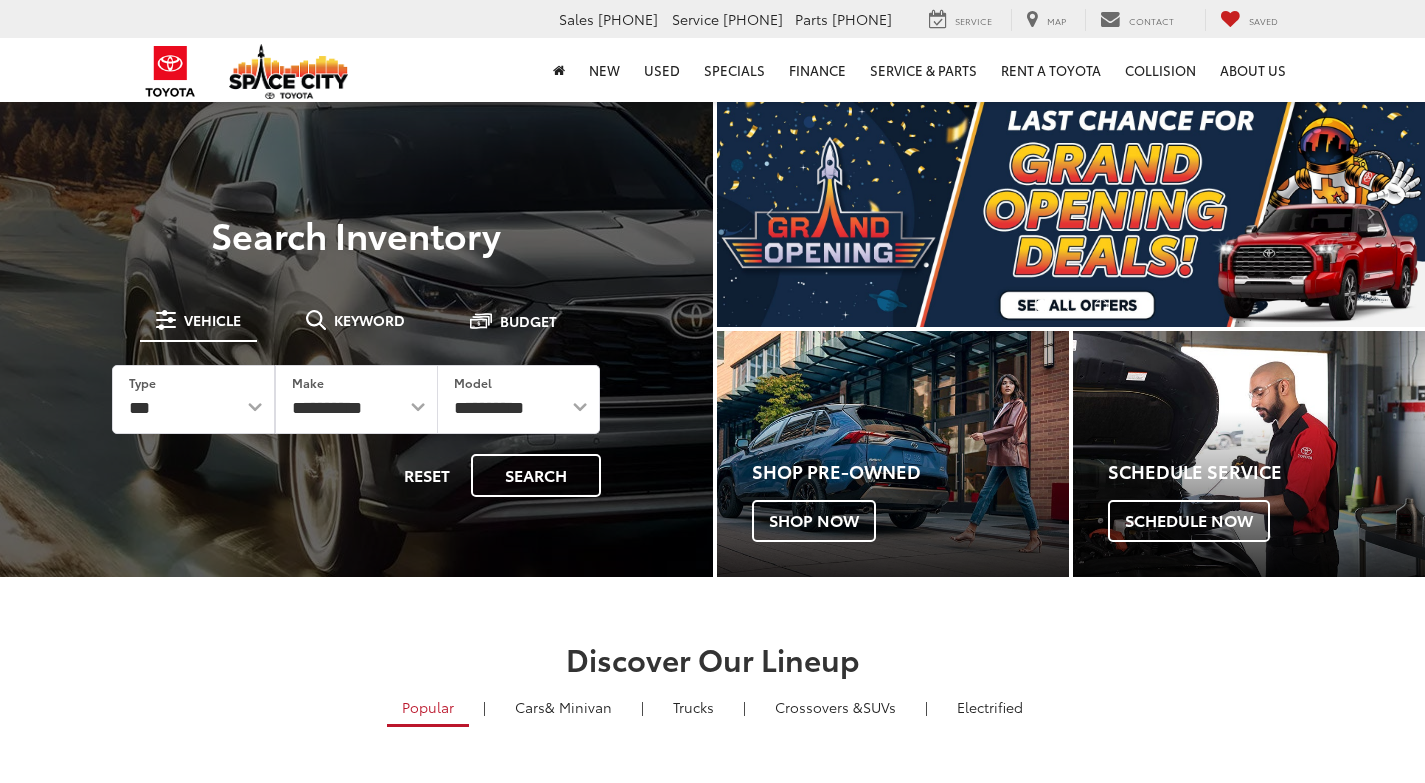 scroll, scrollTop: 0, scrollLeft: 0, axis: both 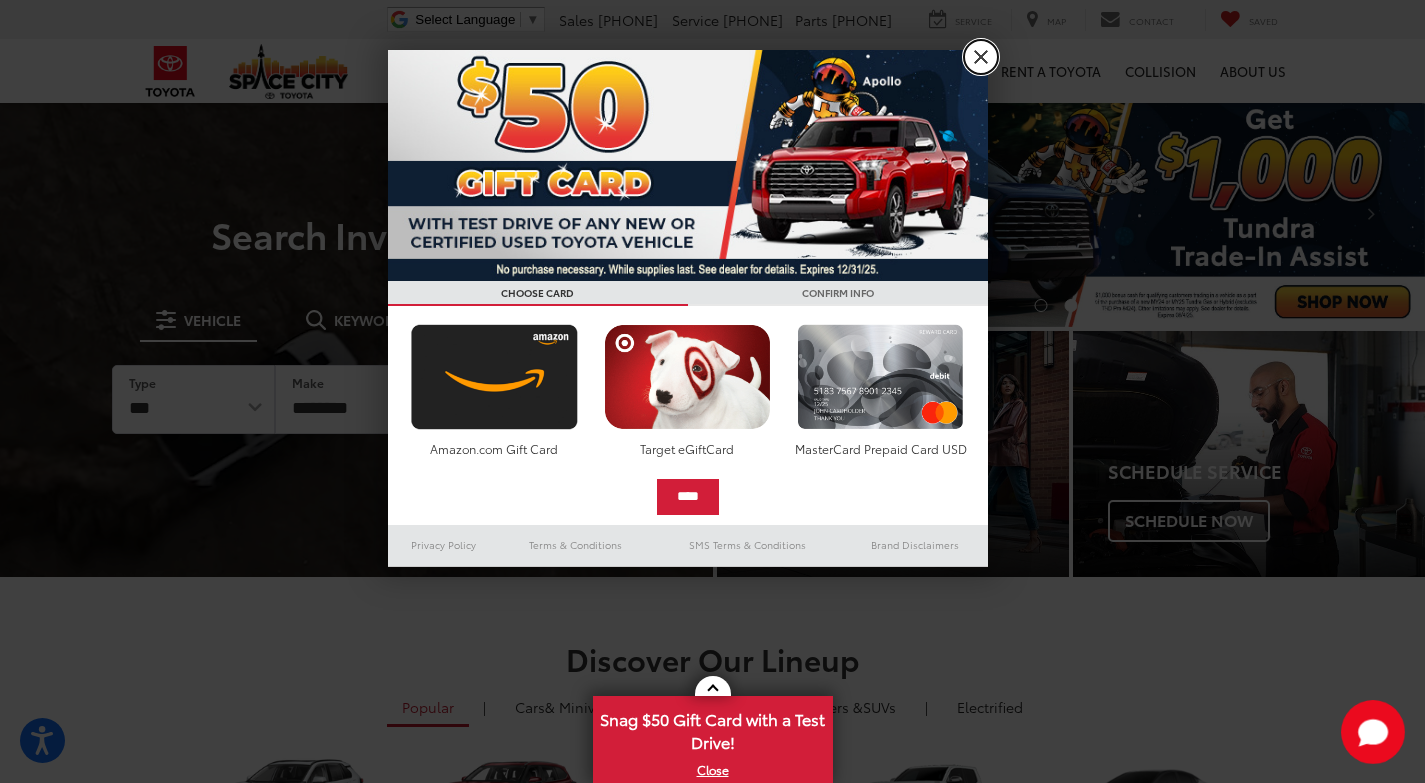 click on "X" at bounding box center [981, 57] 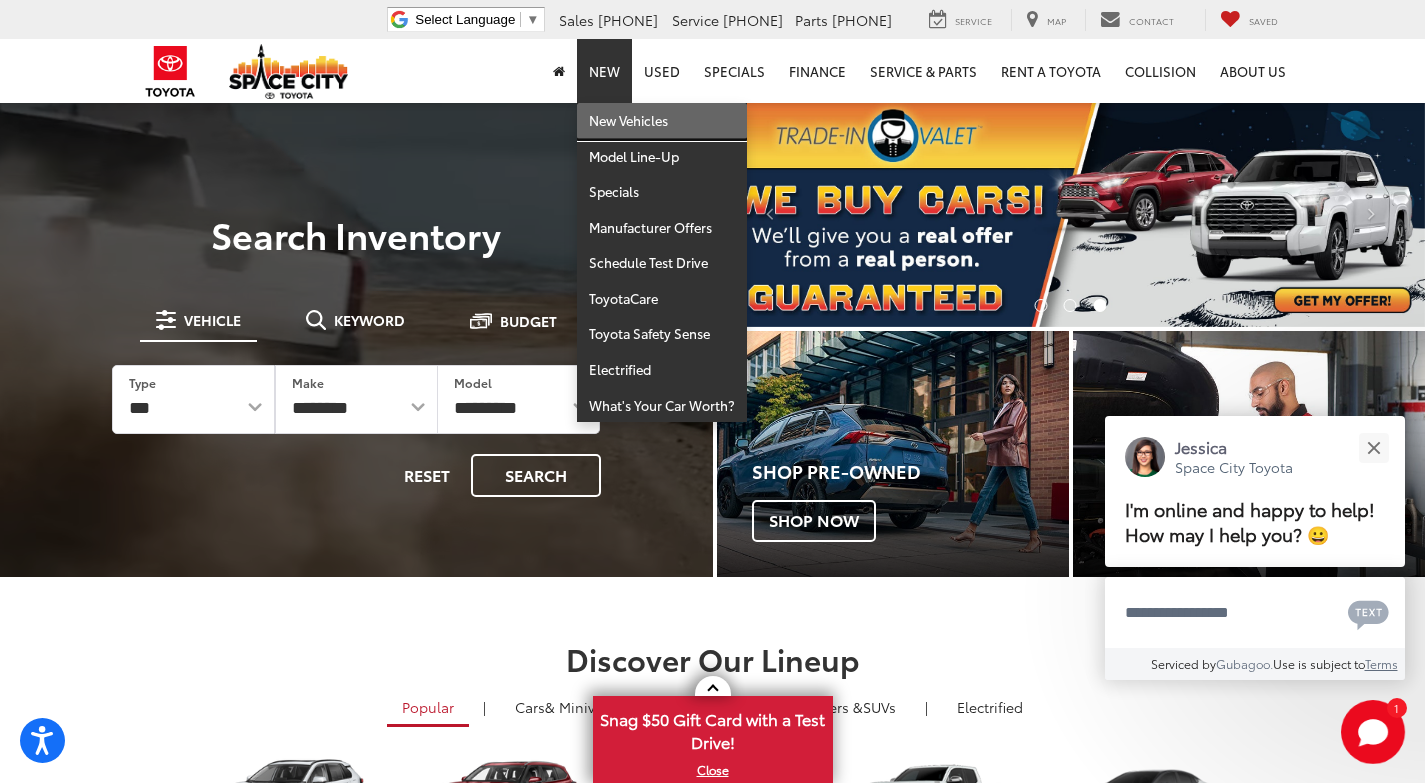 click on "New Vehicles" at bounding box center (662, 121) 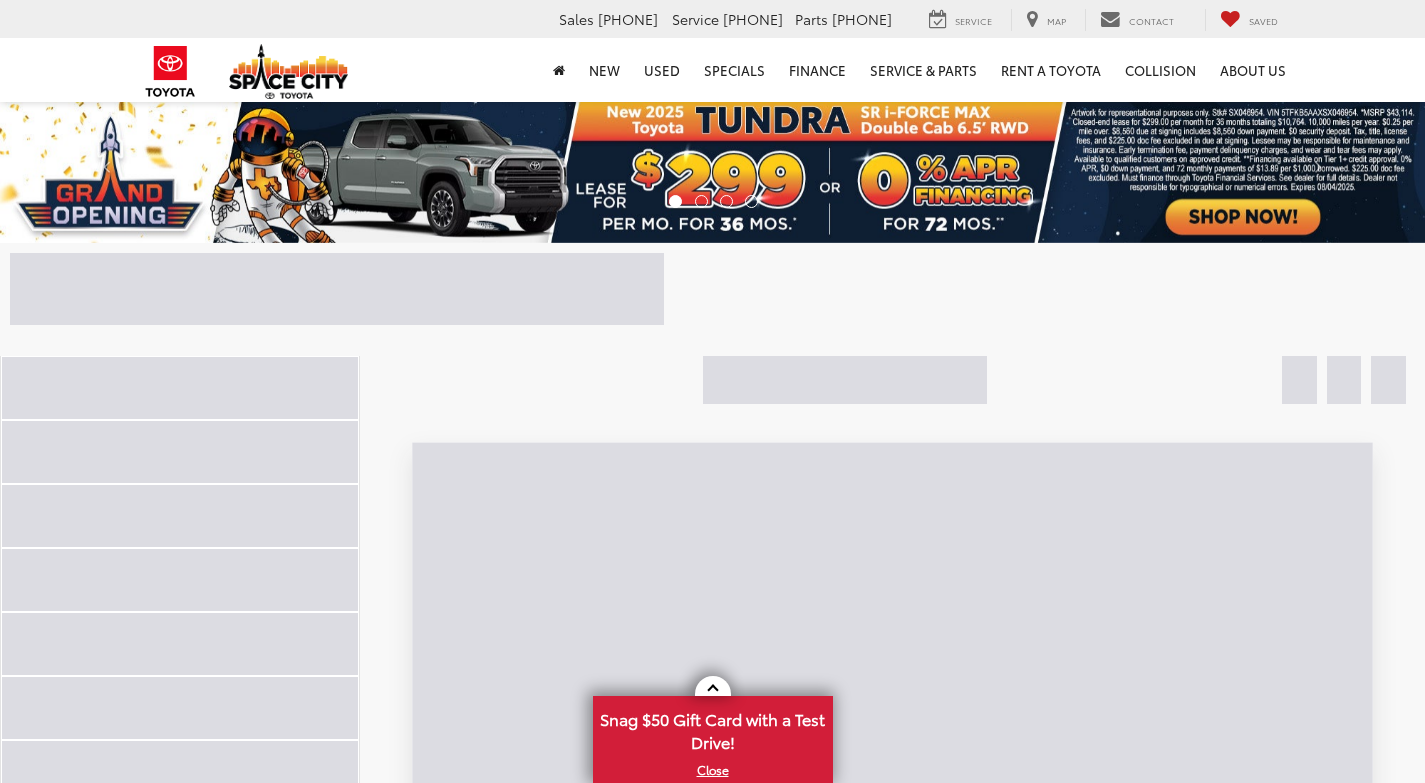 scroll, scrollTop: 0, scrollLeft: 0, axis: both 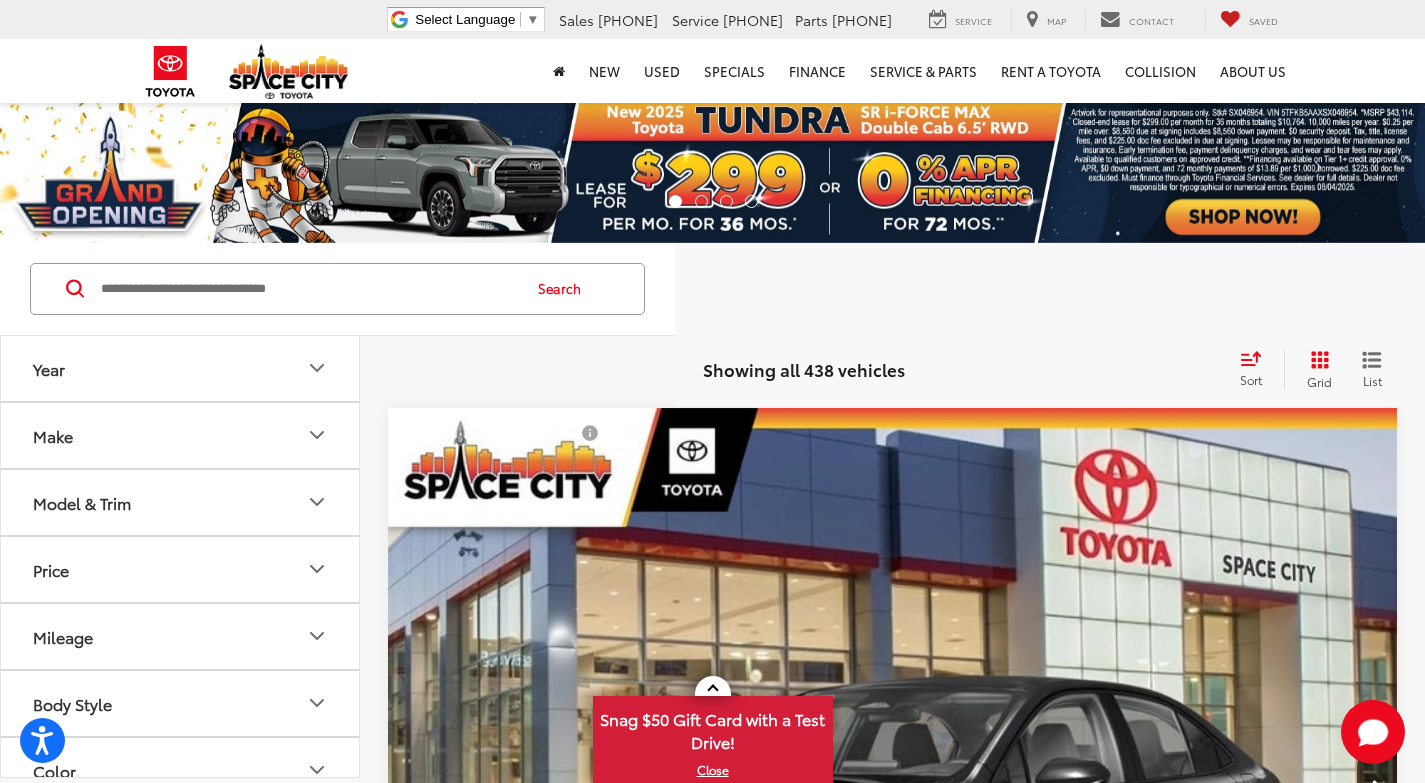click at bounding box center (309, 289) 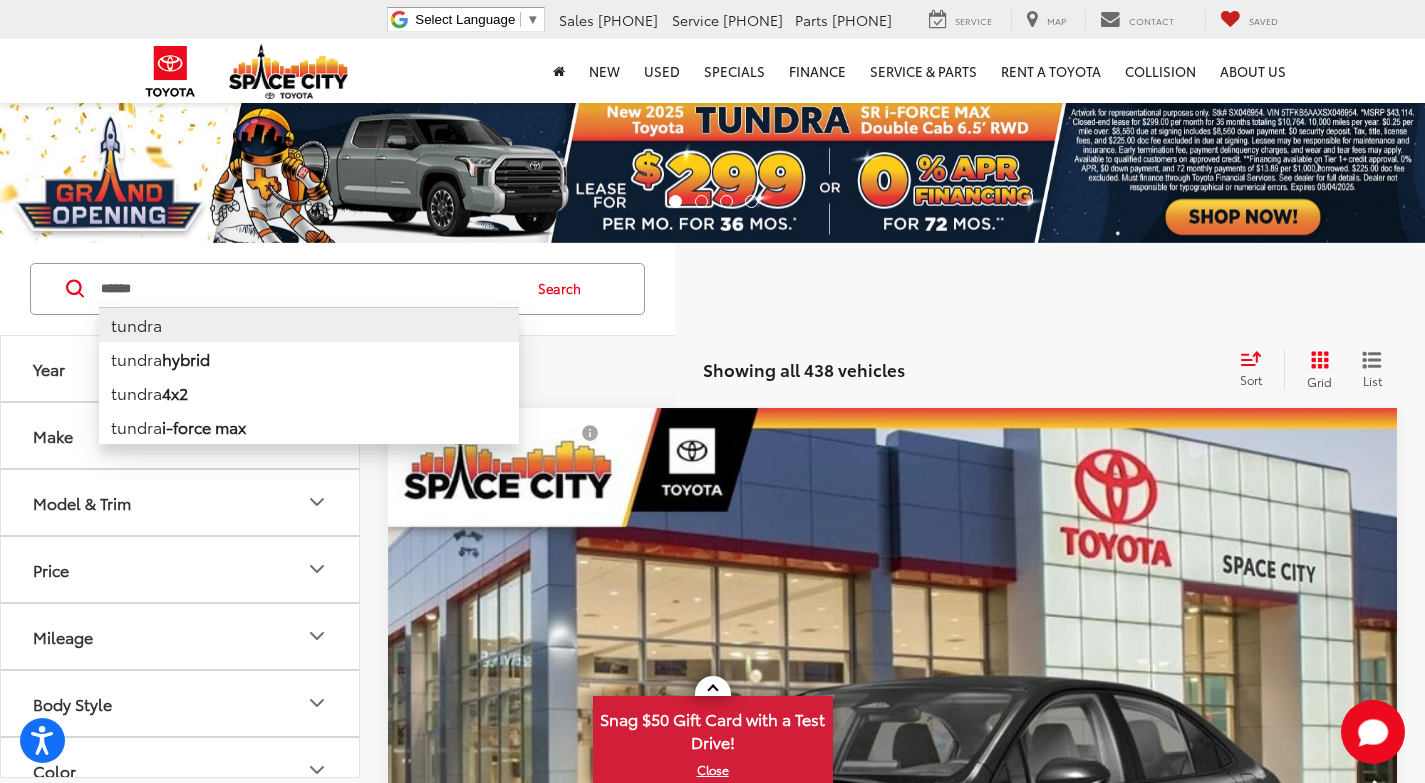 click on "tundra" at bounding box center (309, 324) 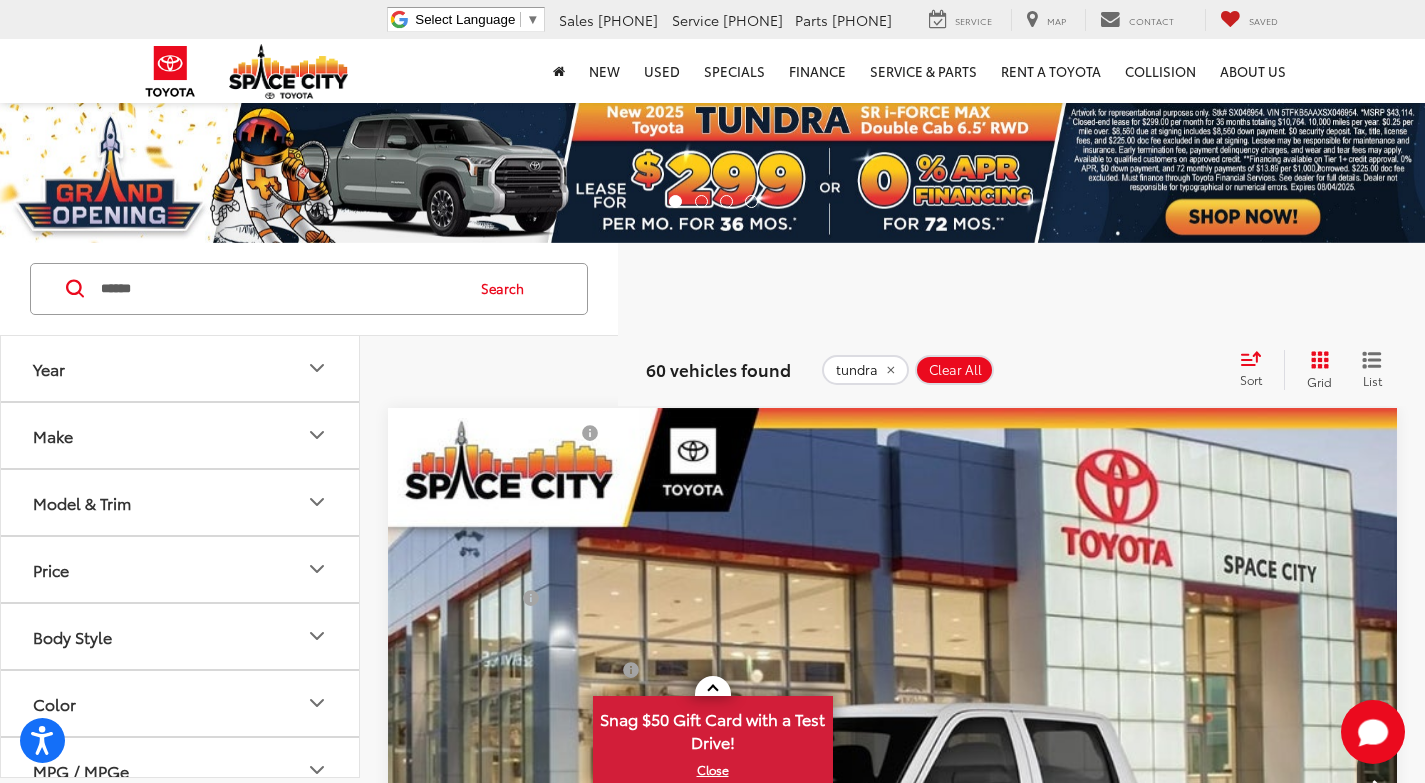 scroll, scrollTop: 0, scrollLeft: 0, axis: both 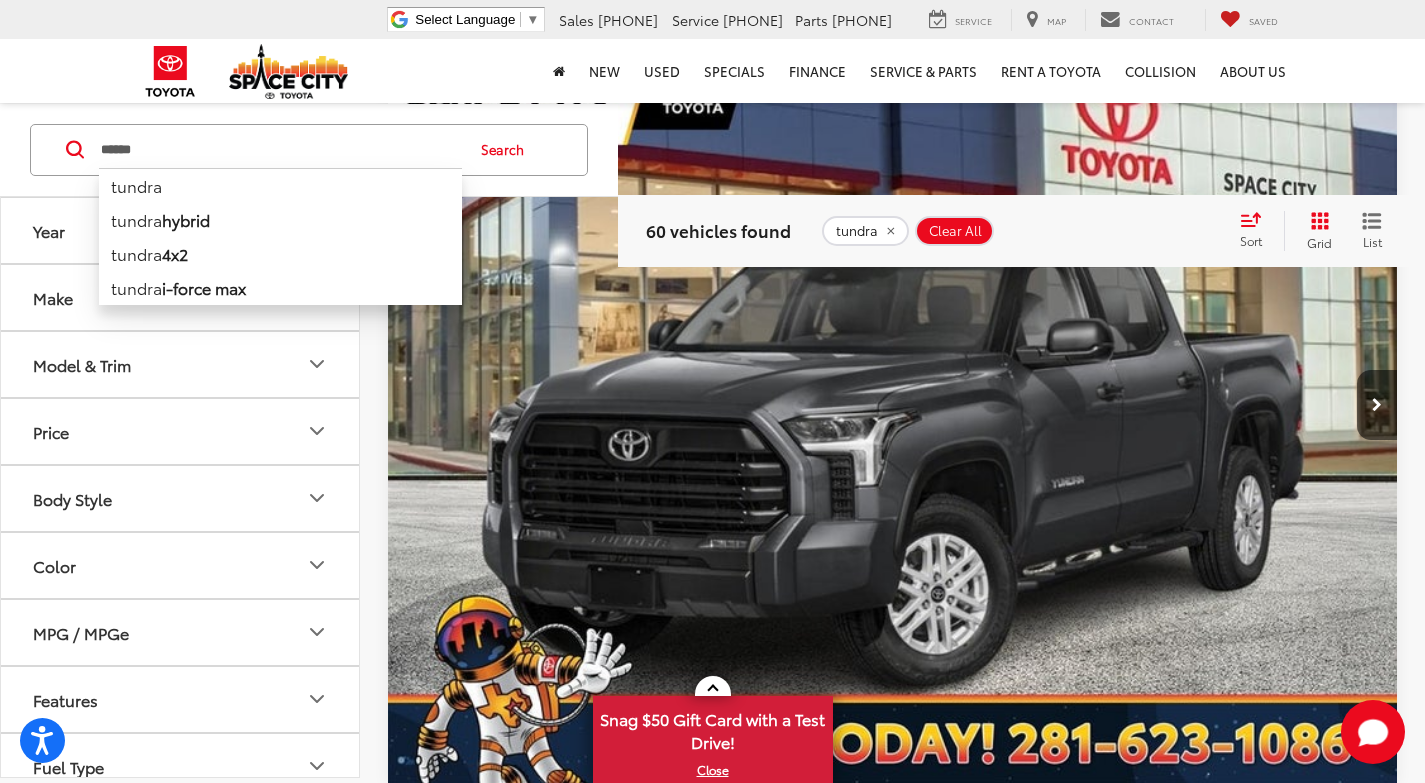 click on "******" at bounding box center [280, 150] 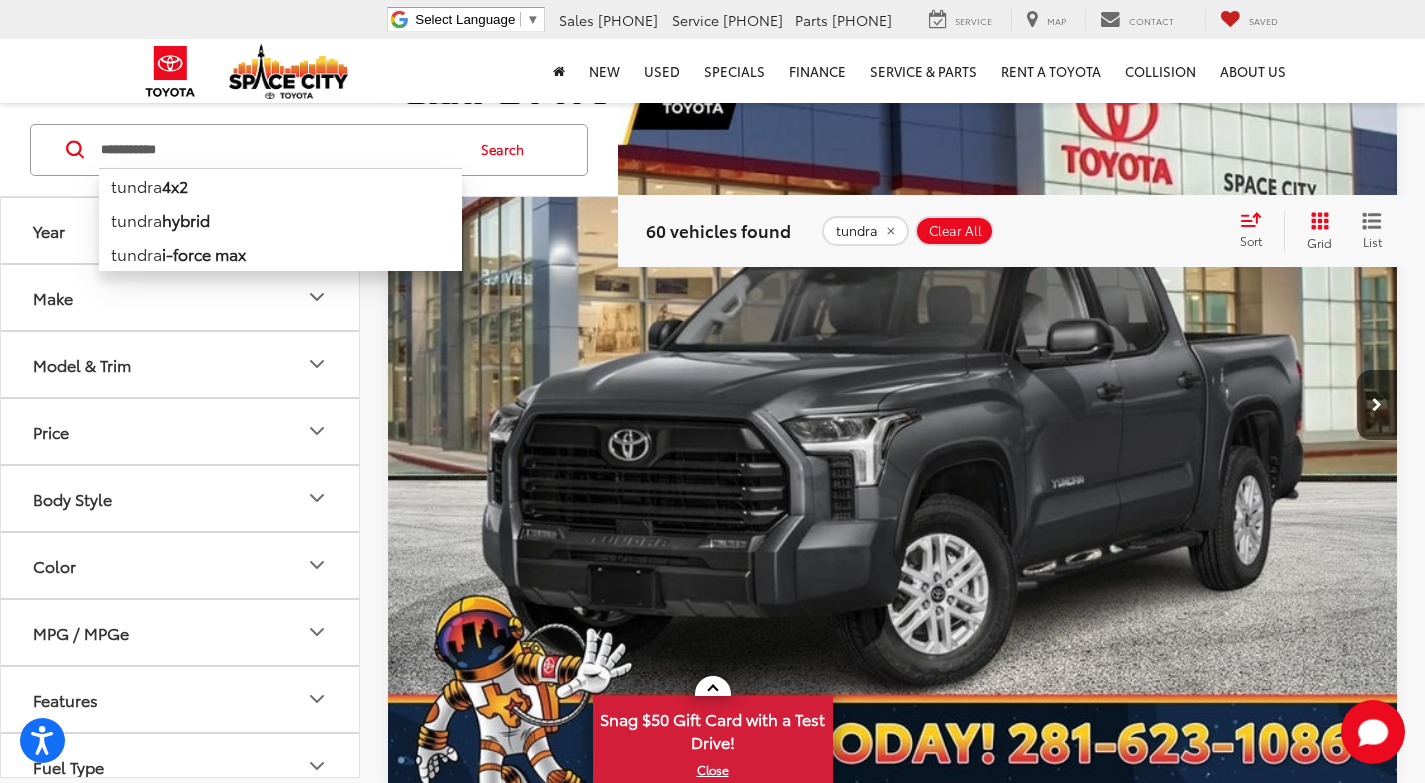 type on "**********" 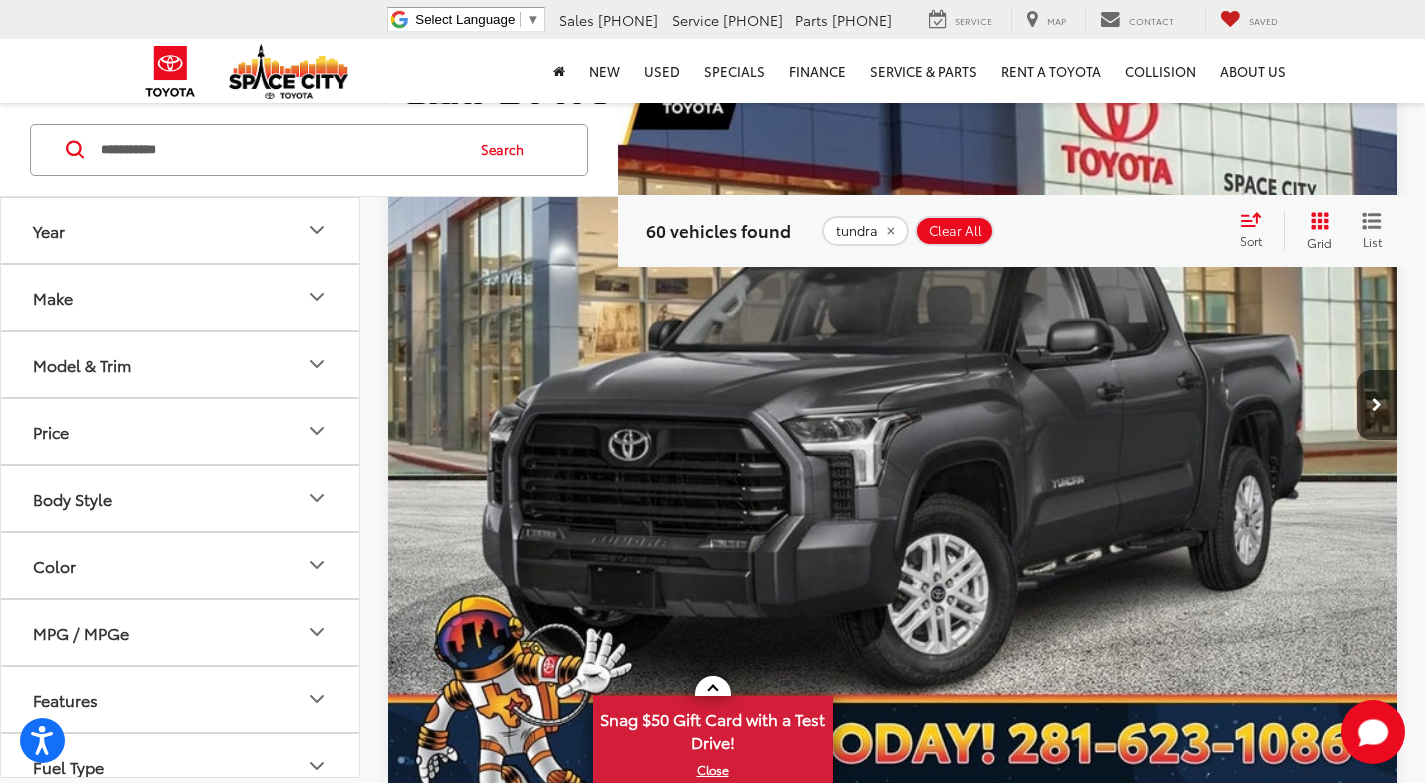 click on "Search" at bounding box center (507, 150) 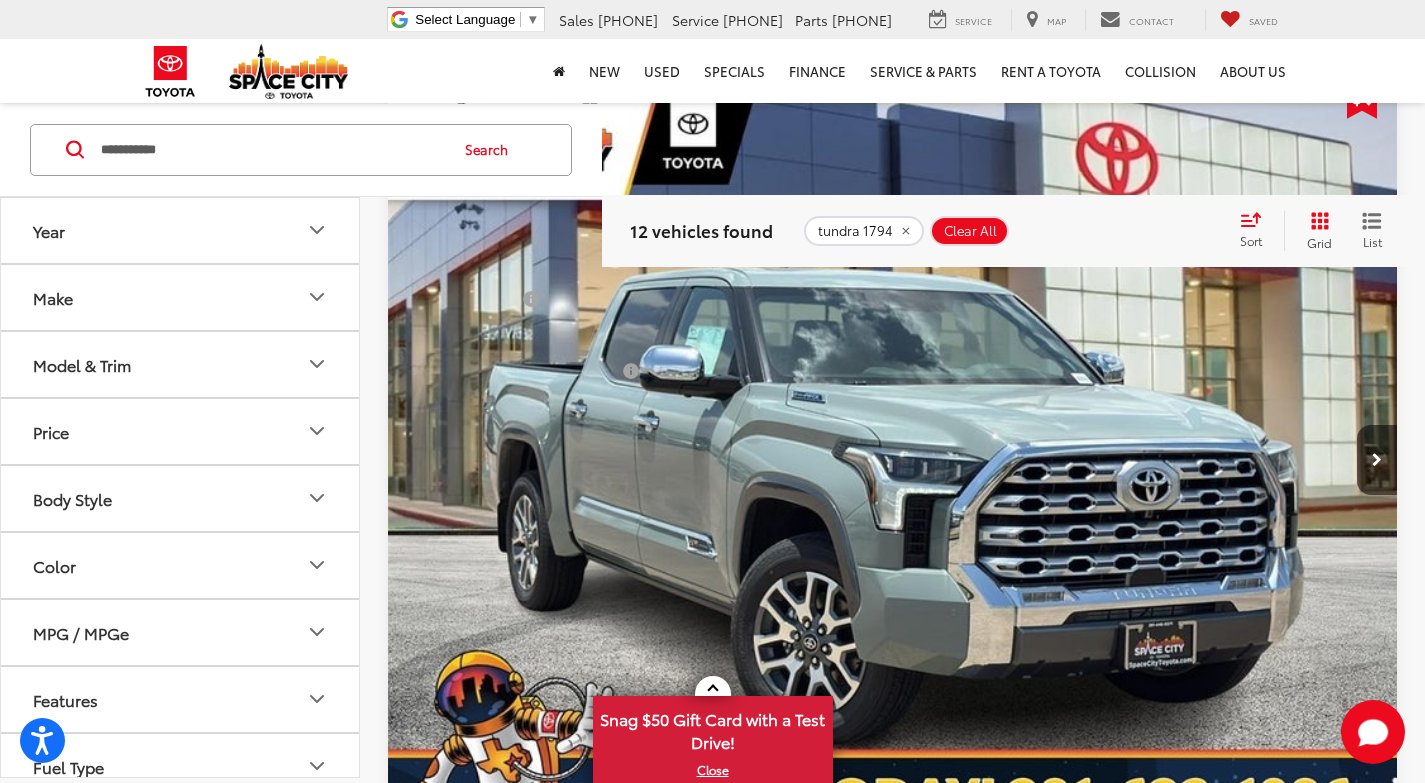 click at bounding box center (893, 460) 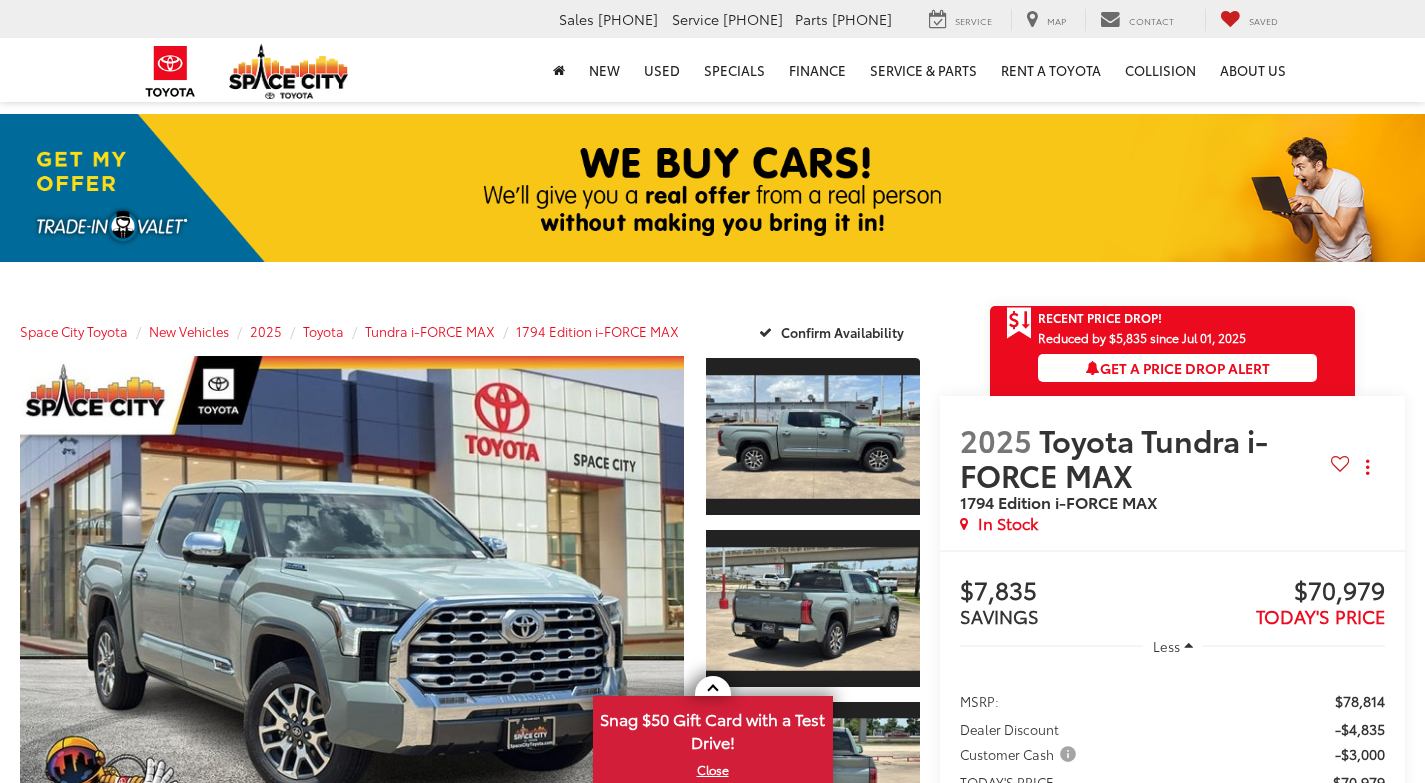 scroll, scrollTop: 0, scrollLeft: 0, axis: both 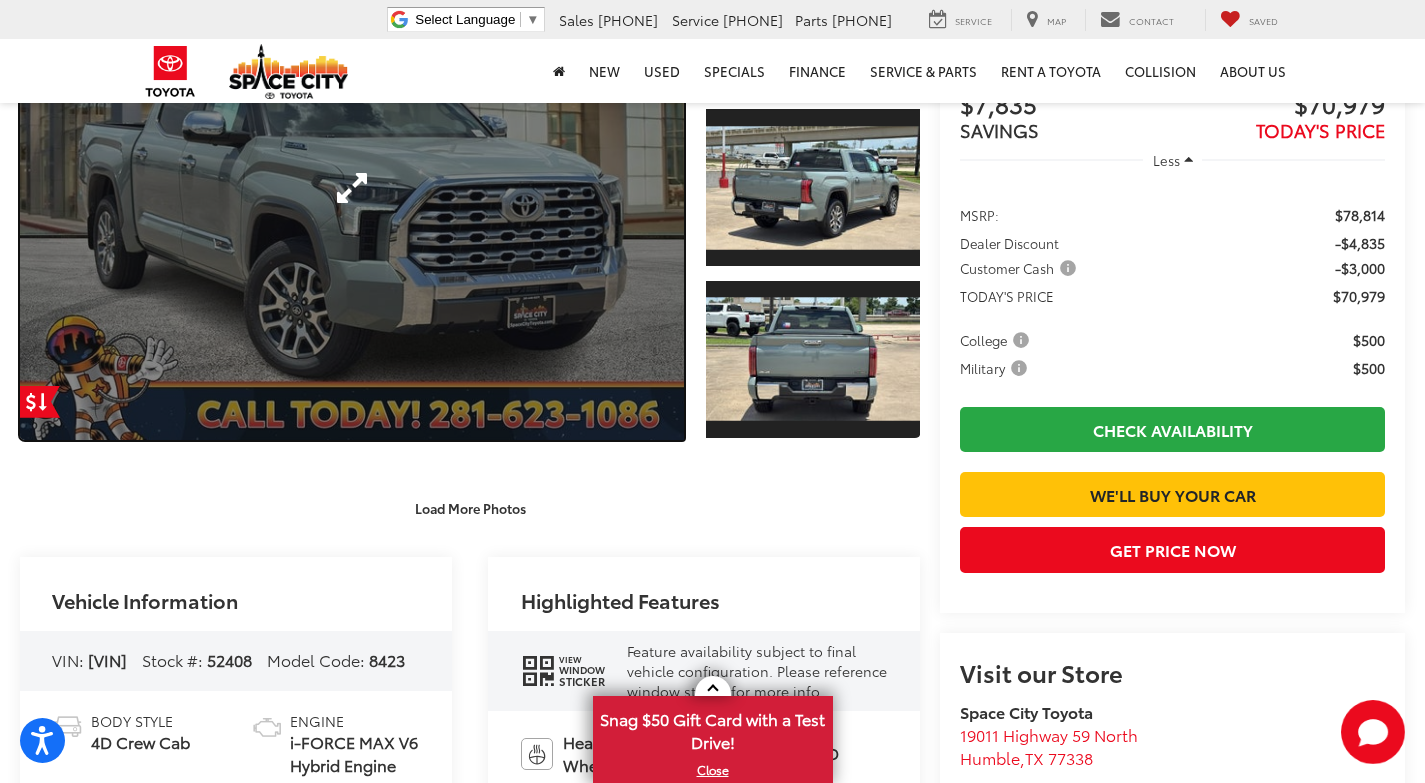 click at bounding box center (352, 187) 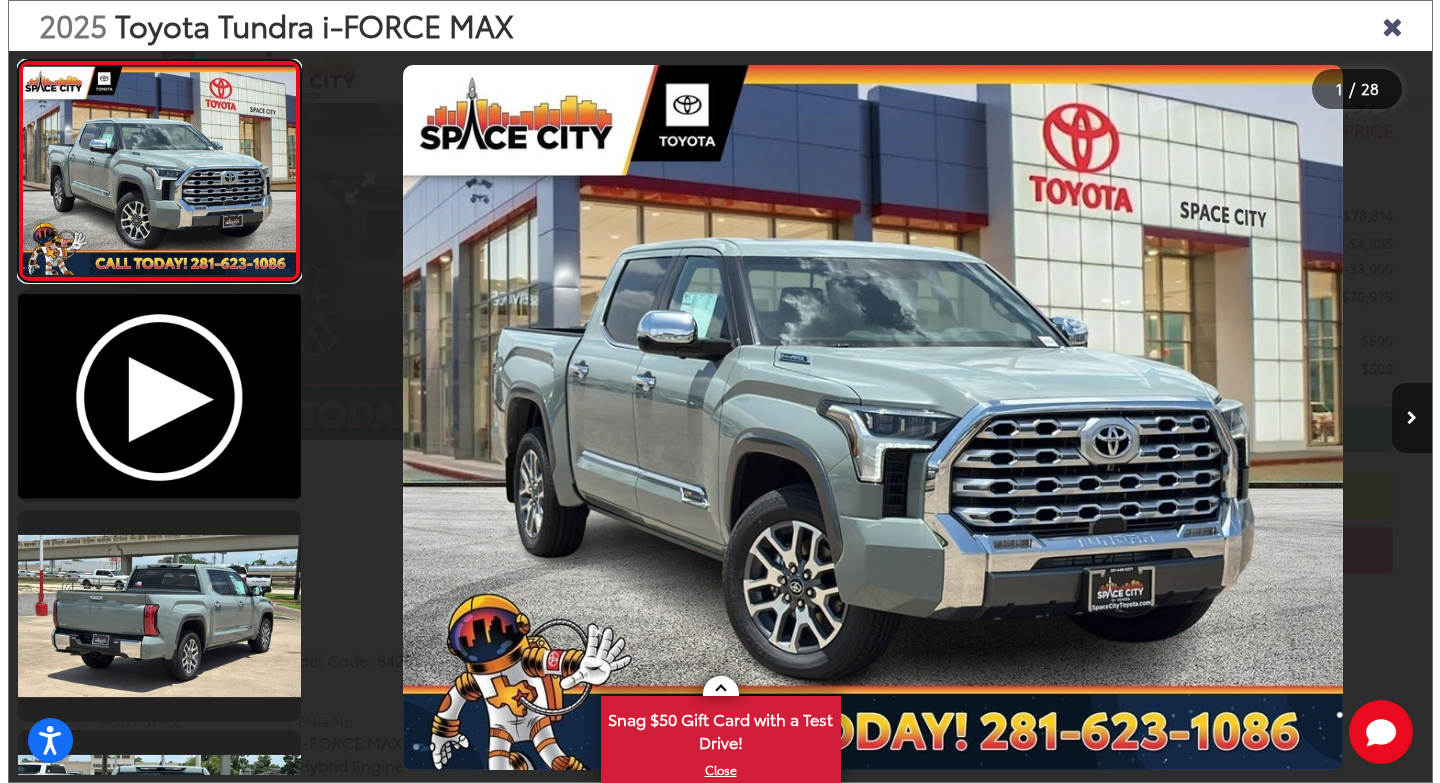 scroll, scrollTop: 431, scrollLeft: 0, axis: vertical 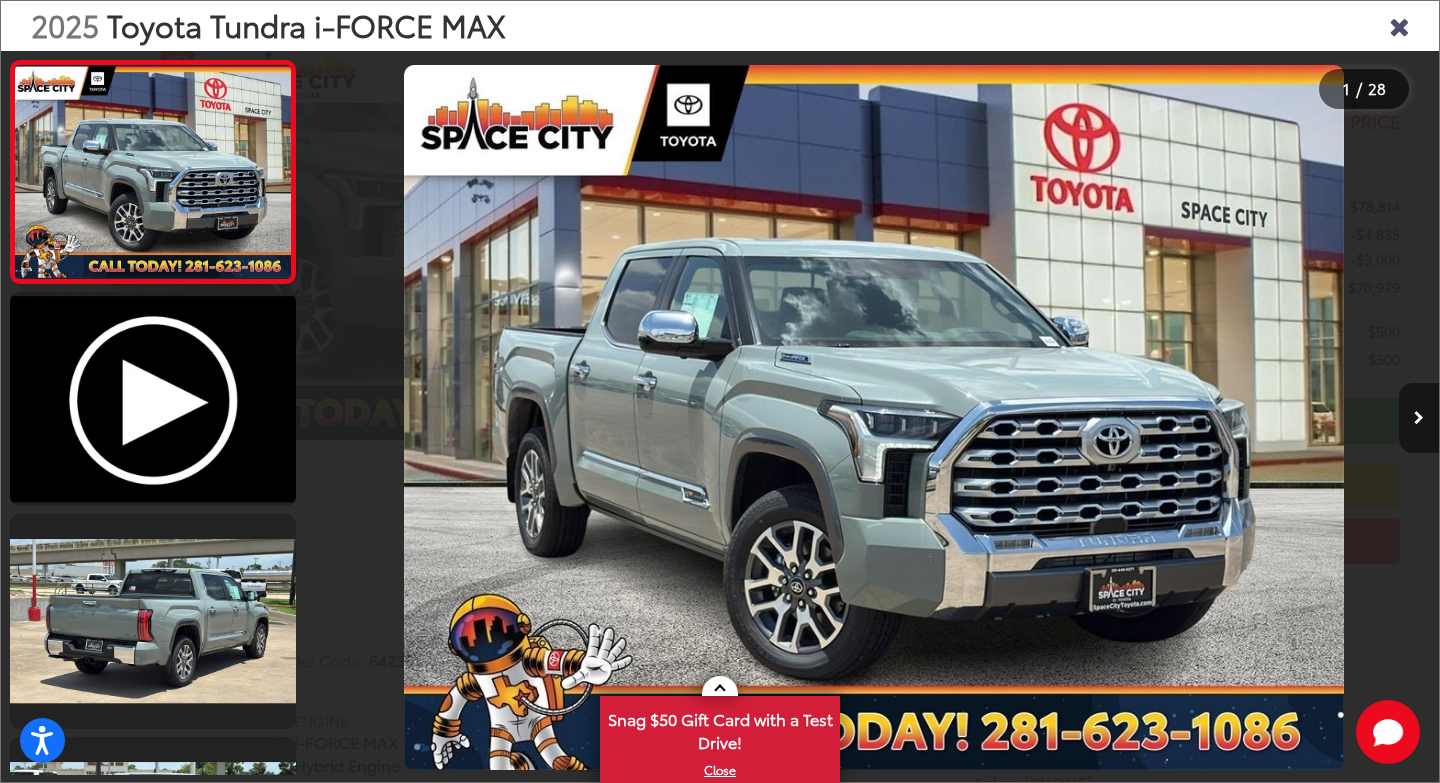 click at bounding box center [1419, 418] 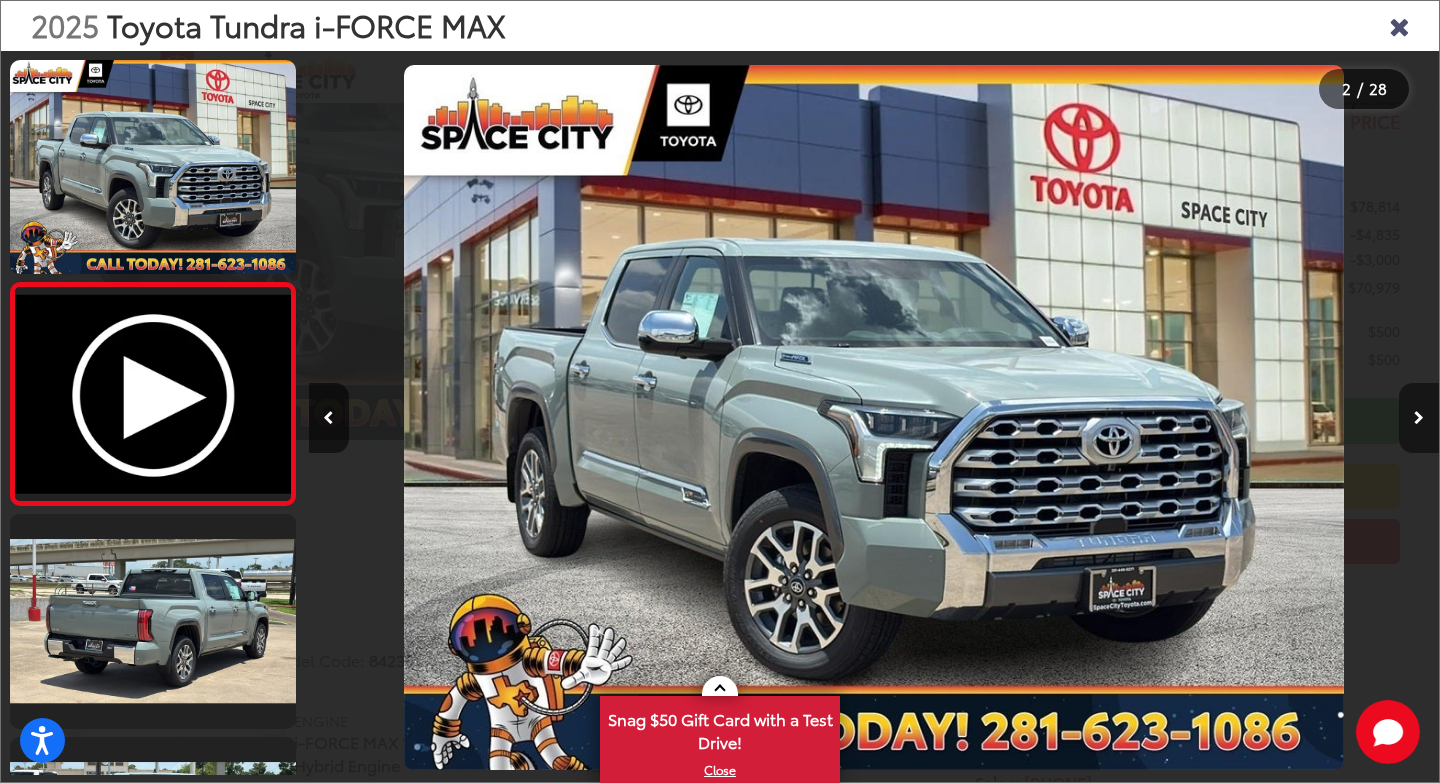 scroll, scrollTop: 0, scrollLeft: 384, axis: horizontal 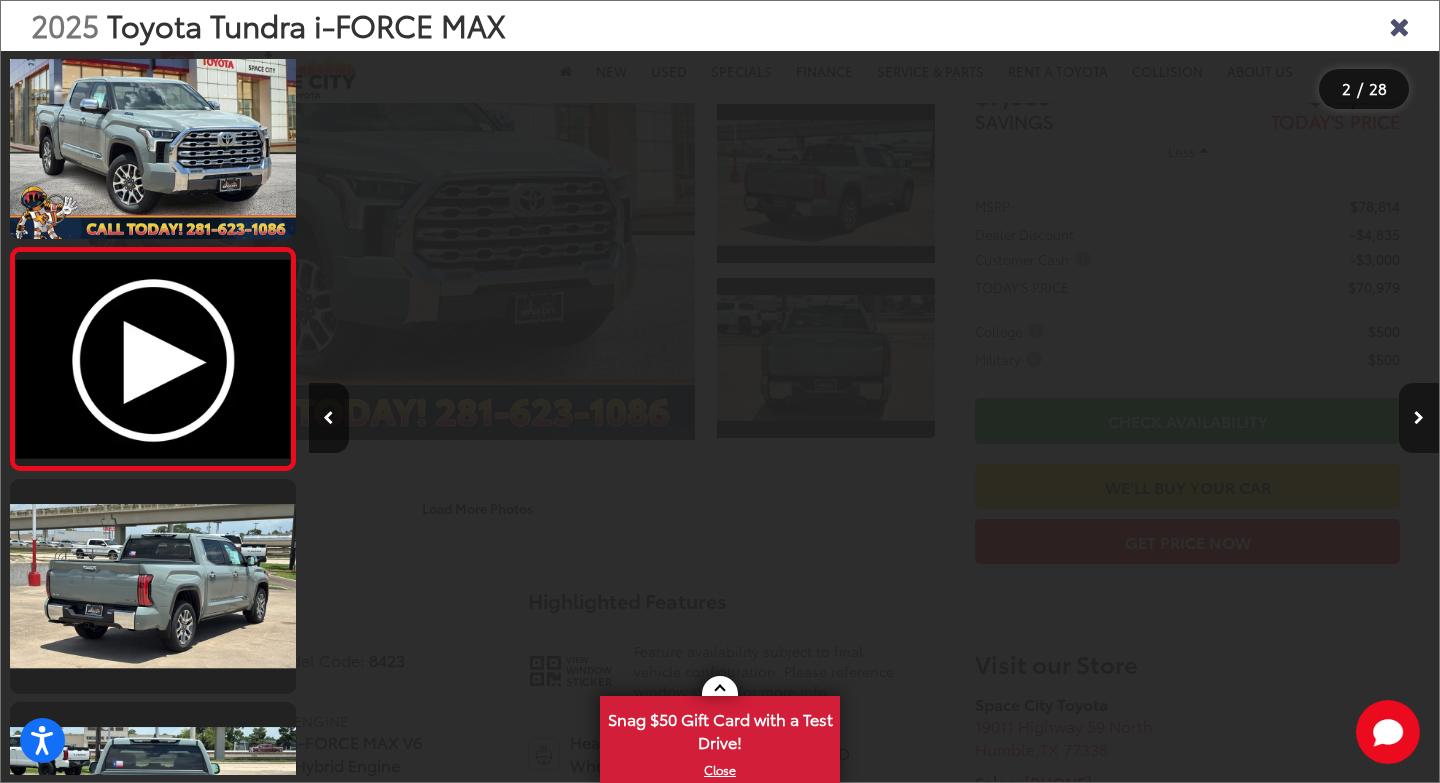 click at bounding box center (1419, 418) 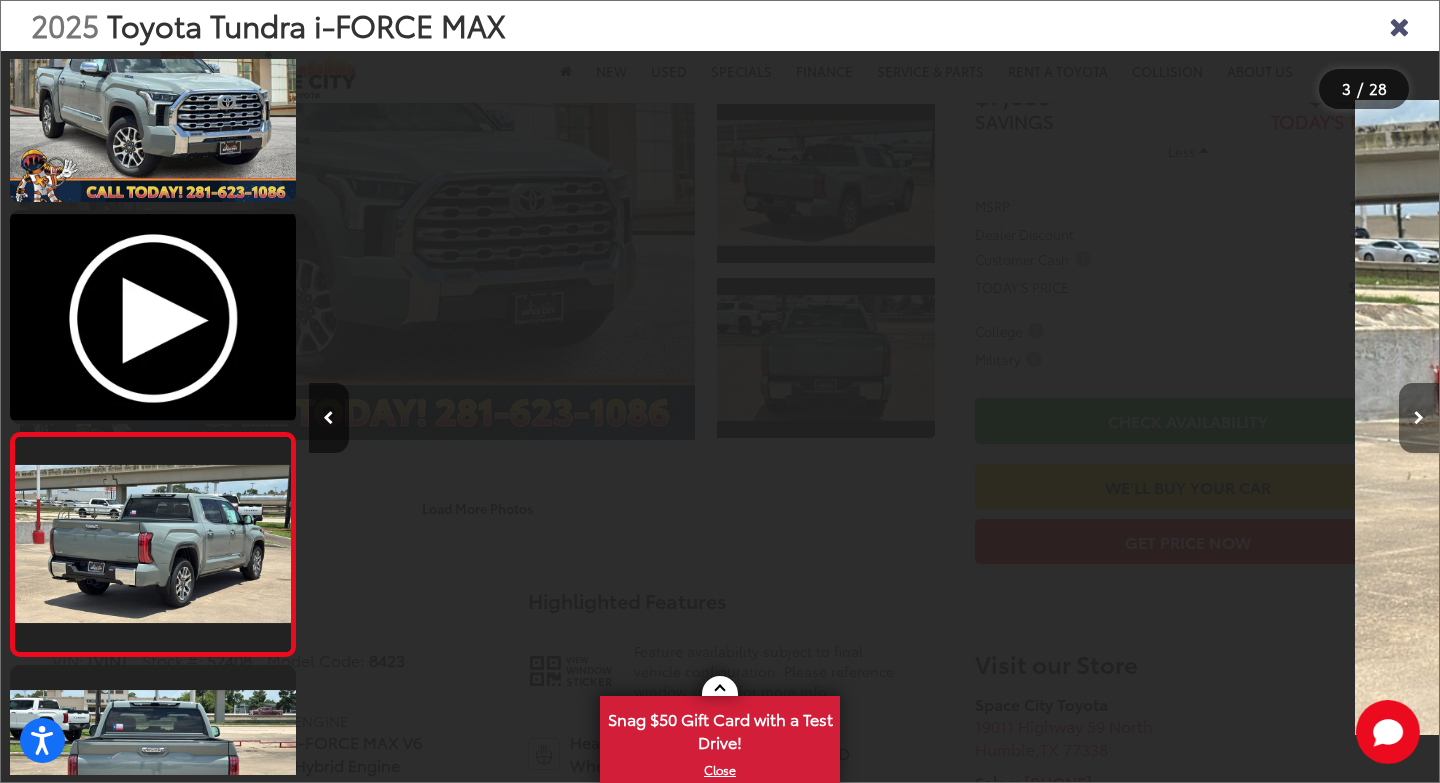 scroll, scrollTop: 189, scrollLeft: 0, axis: vertical 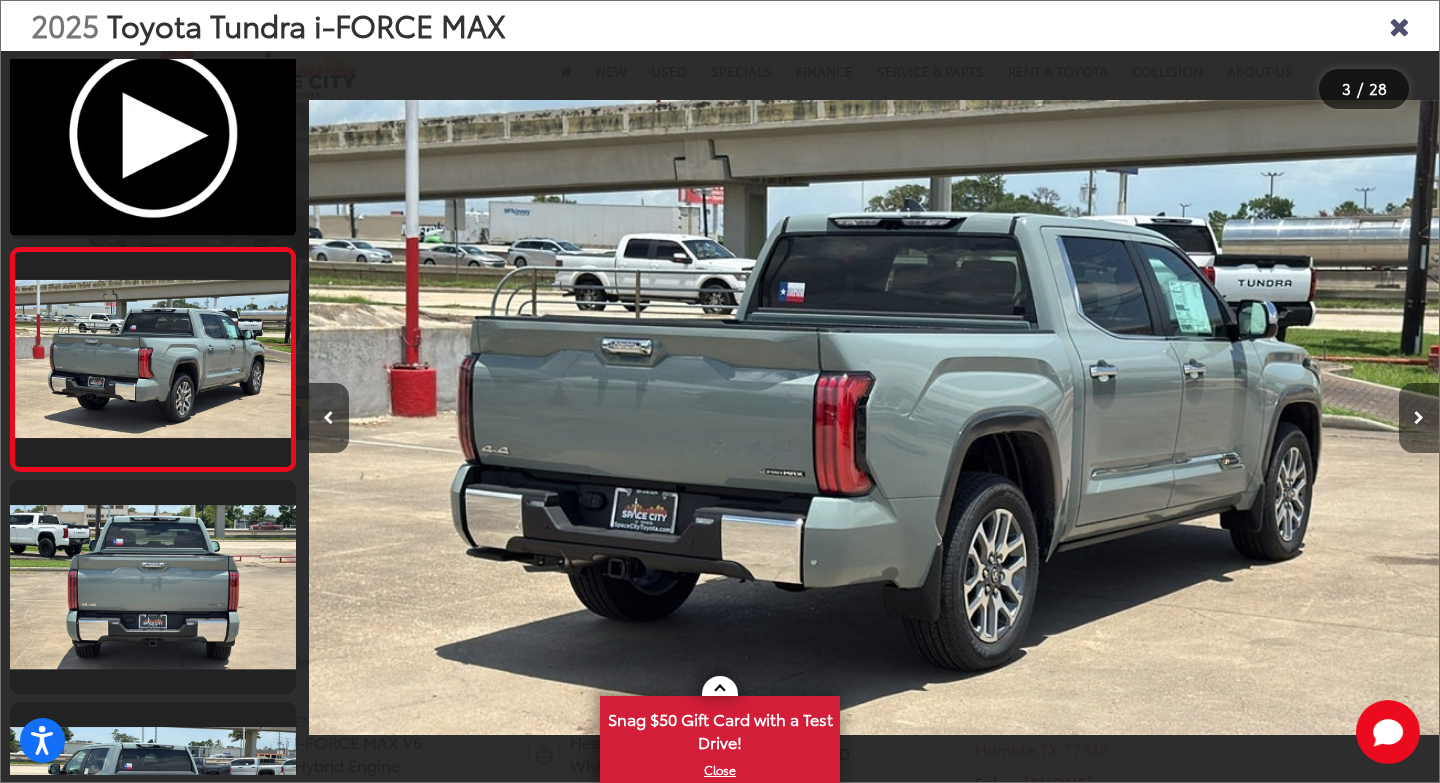 click at bounding box center (1419, 418) 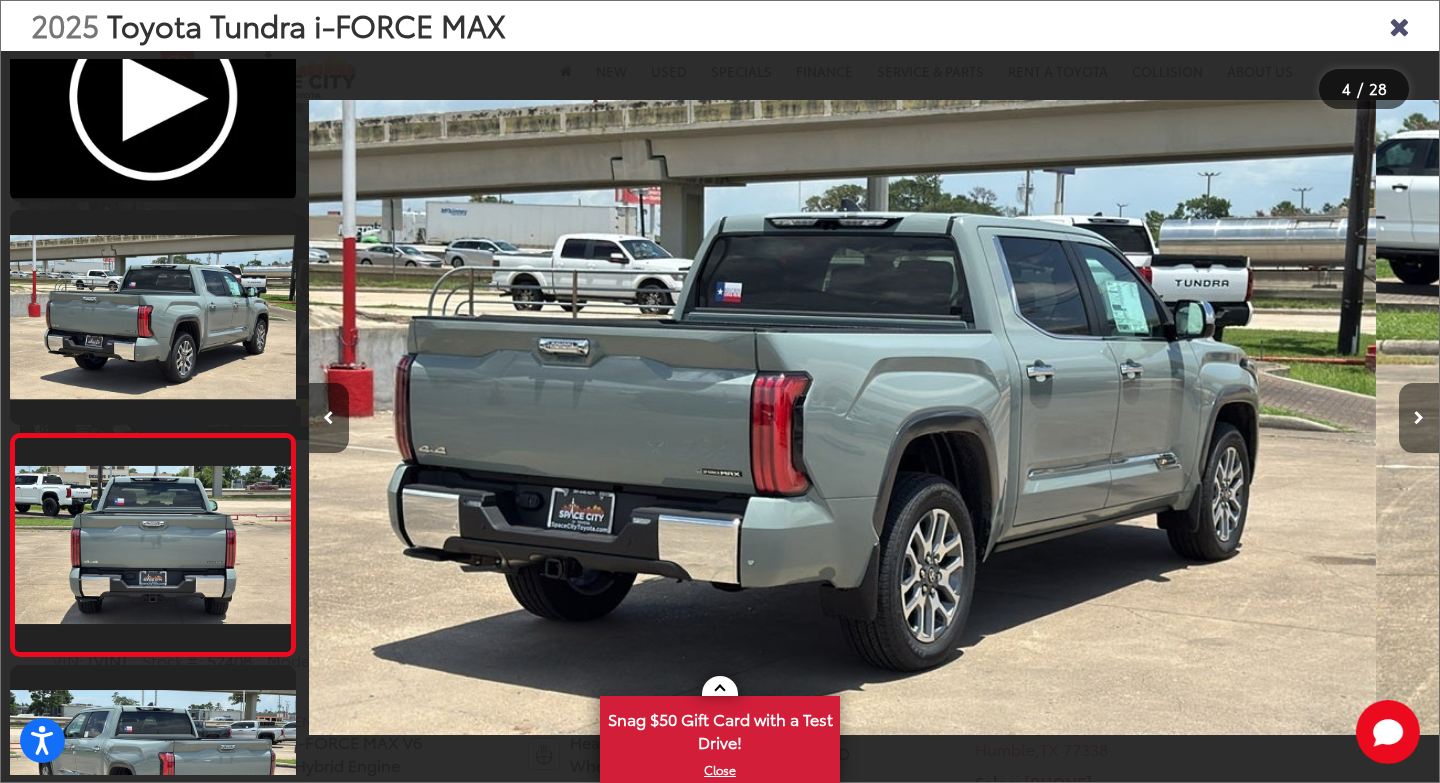 scroll, scrollTop: 411, scrollLeft: 0, axis: vertical 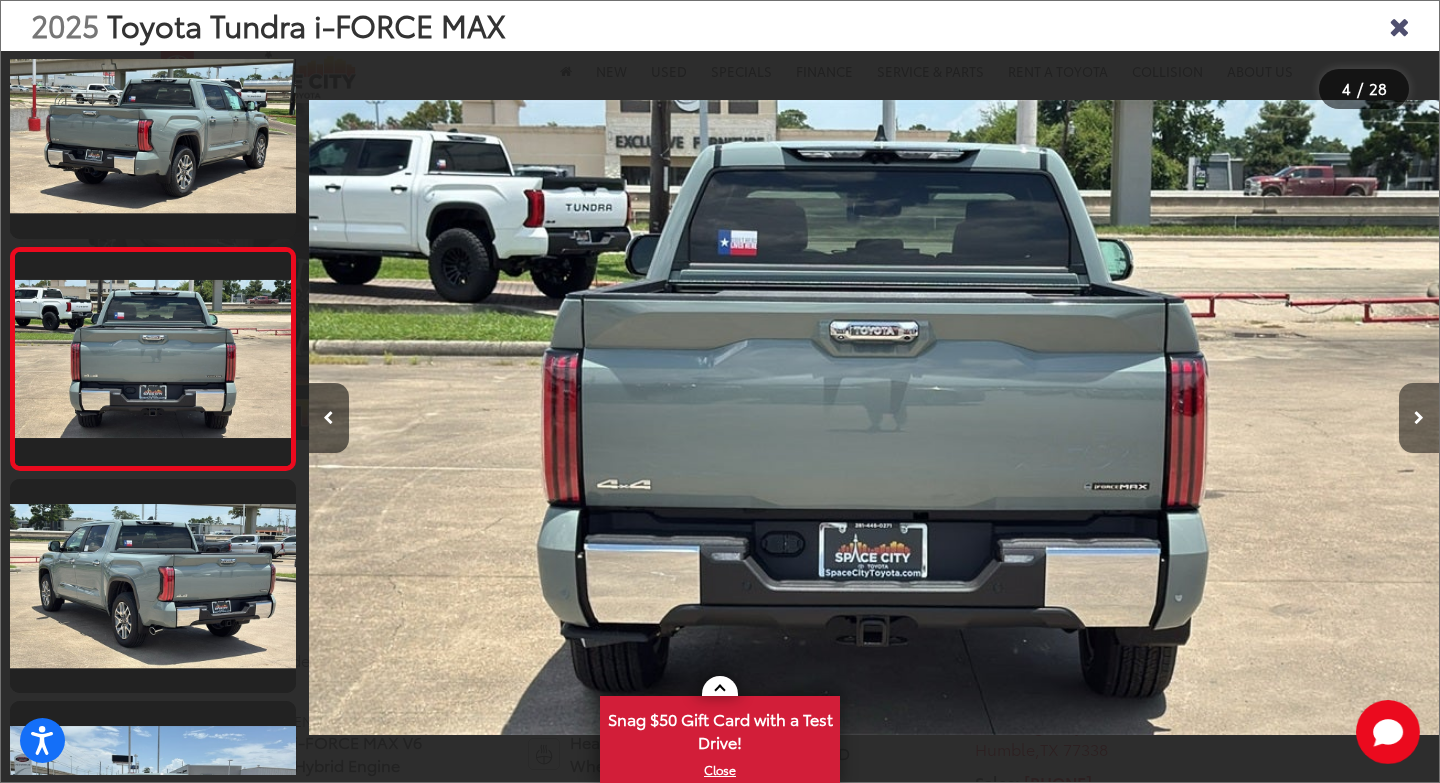 click at bounding box center (1419, 418) 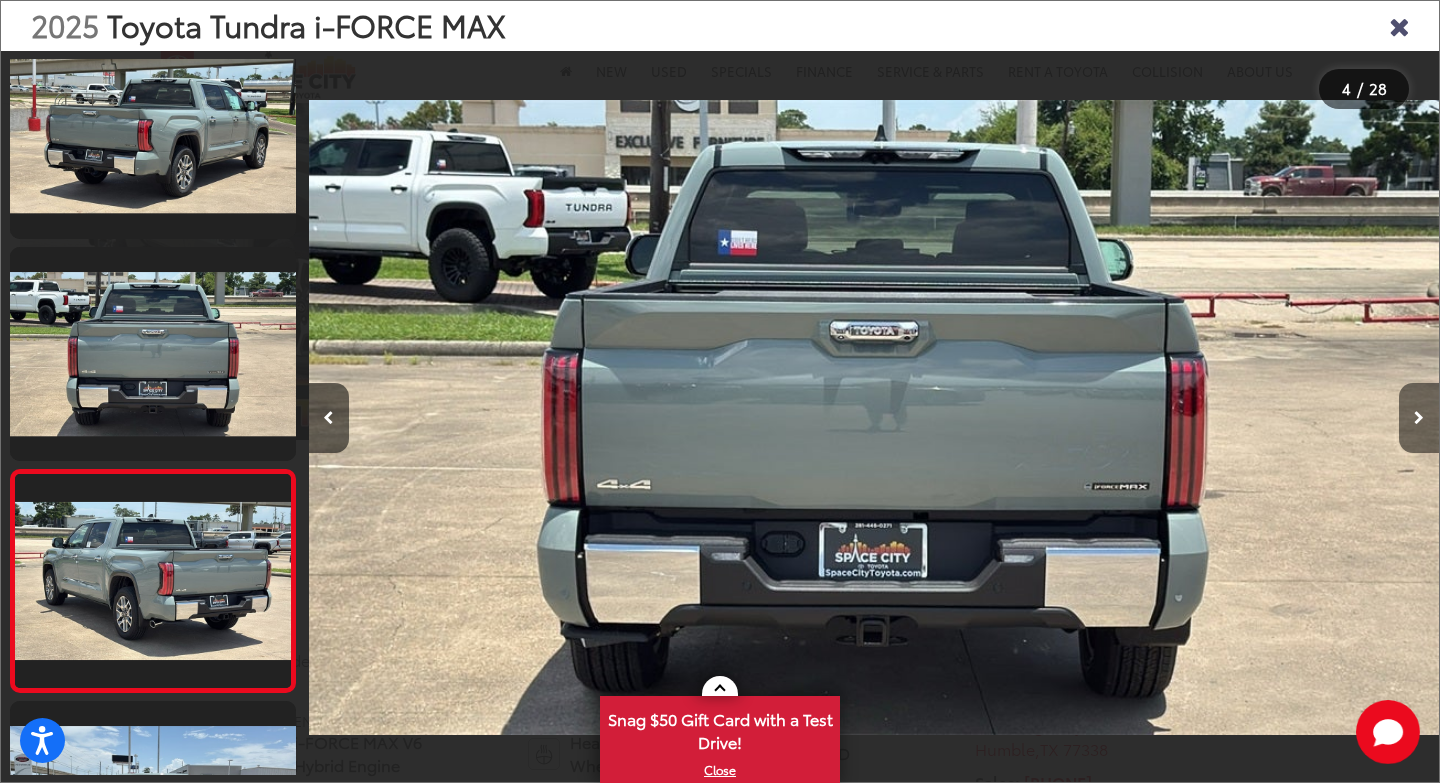 scroll, scrollTop: 0, scrollLeft: 3474, axis: horizontal 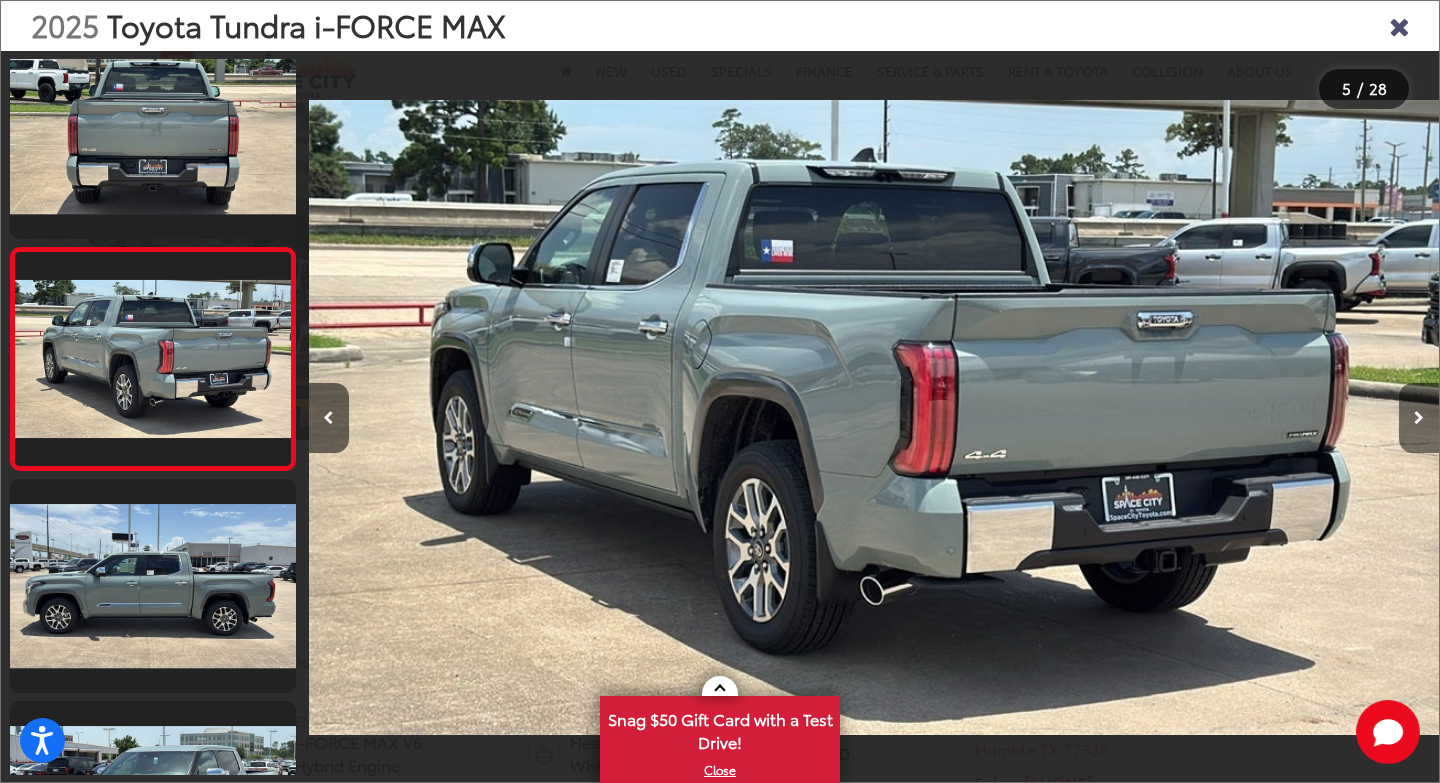 click at bounding box center [1419, 418] 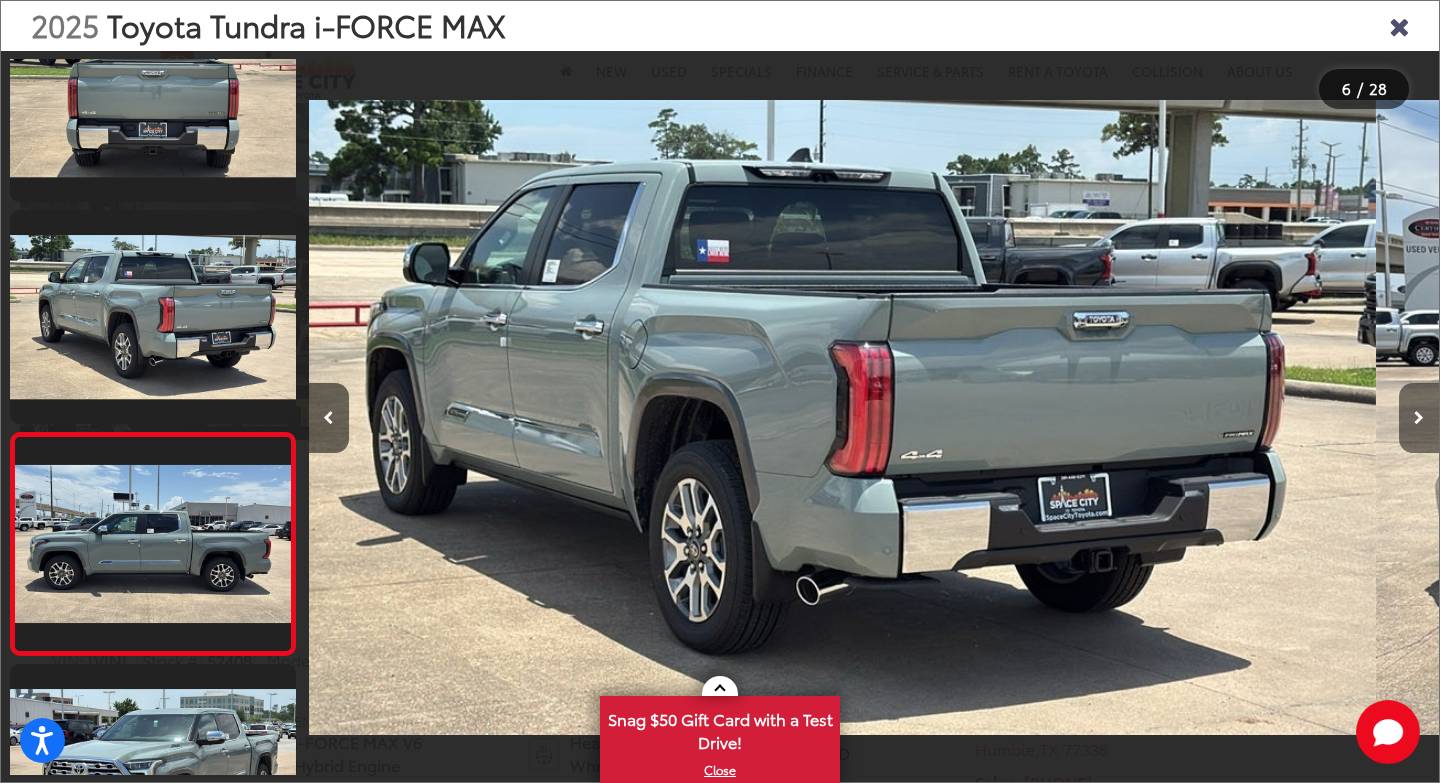 scroll, scrollTop: 856, scrollLeft: 0, axis: vertical 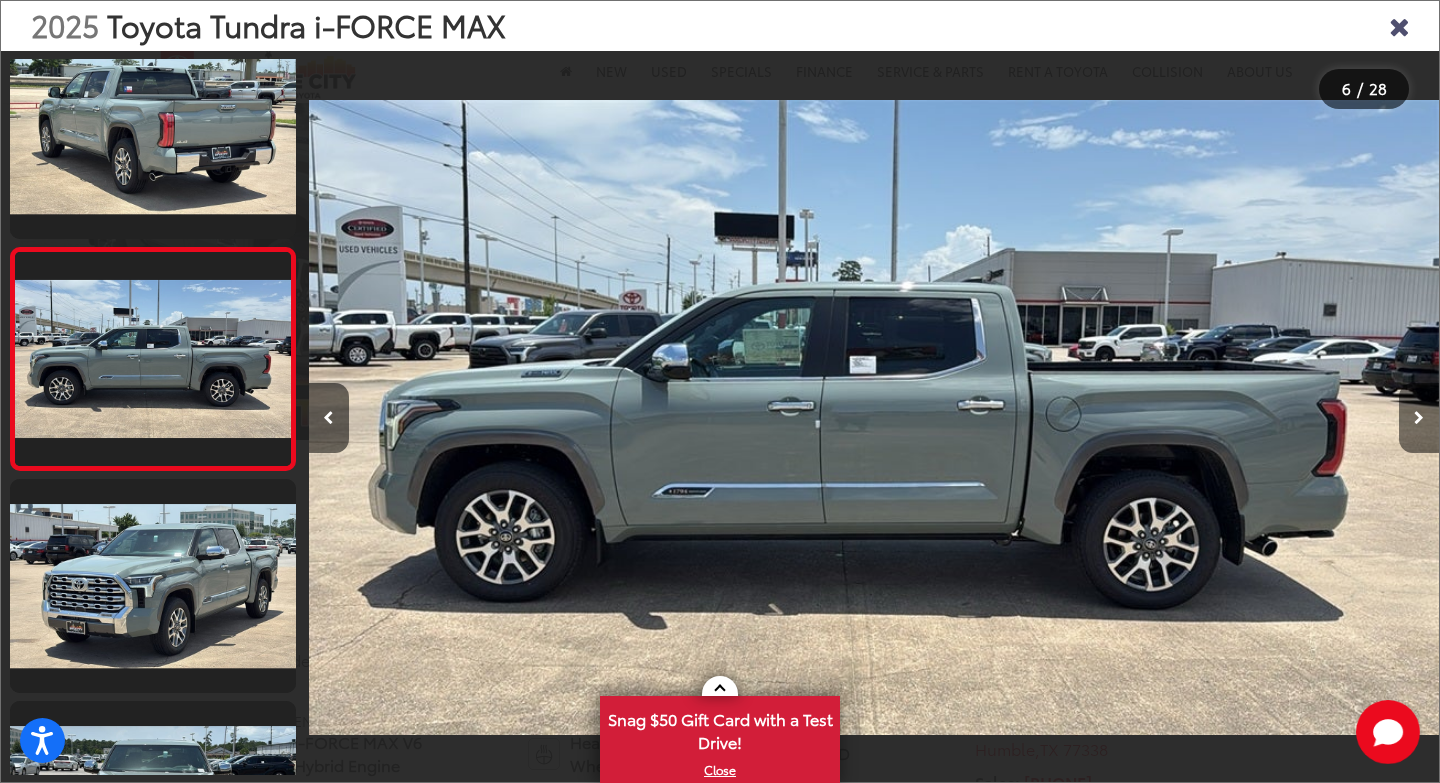 click at bounding box center (1419, 418) 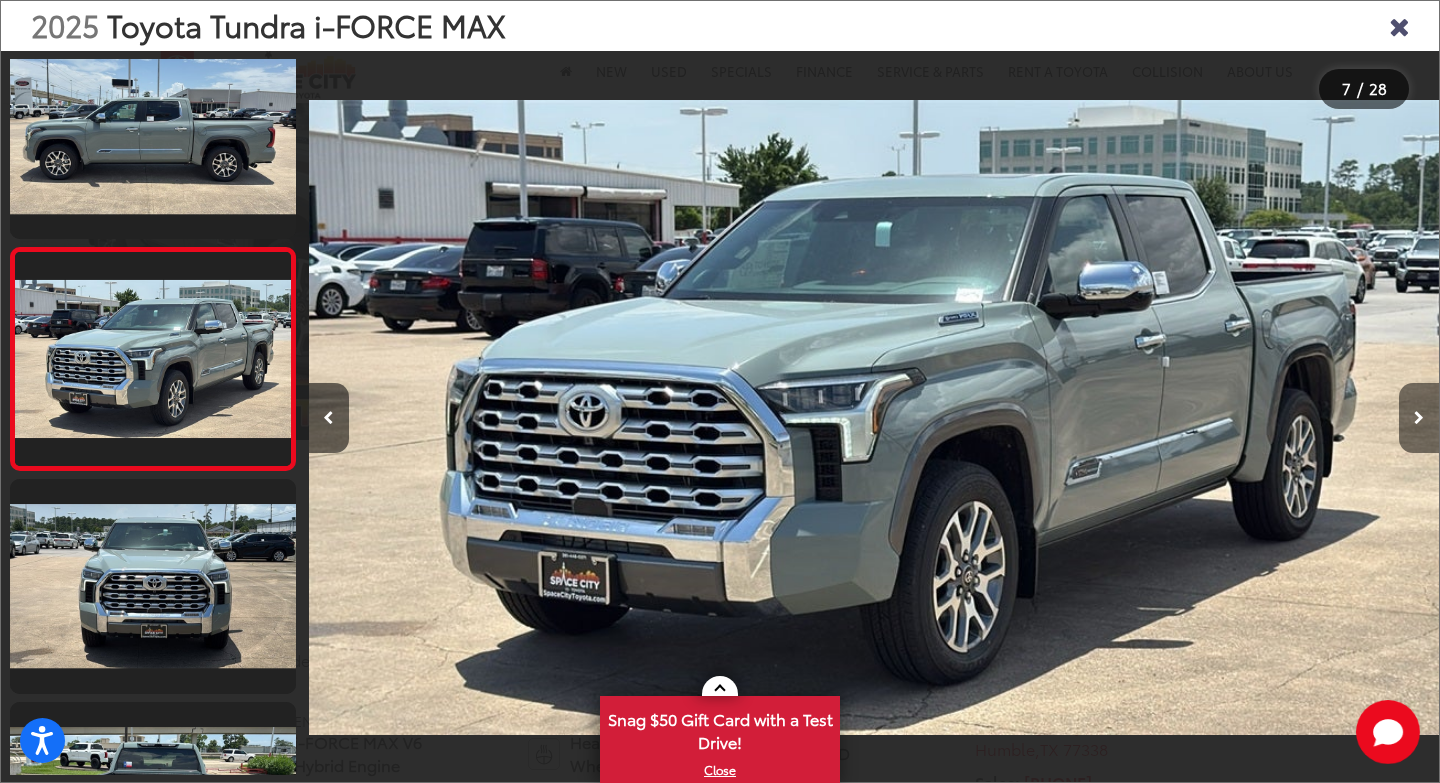 click at bounding box center (1419, 418) 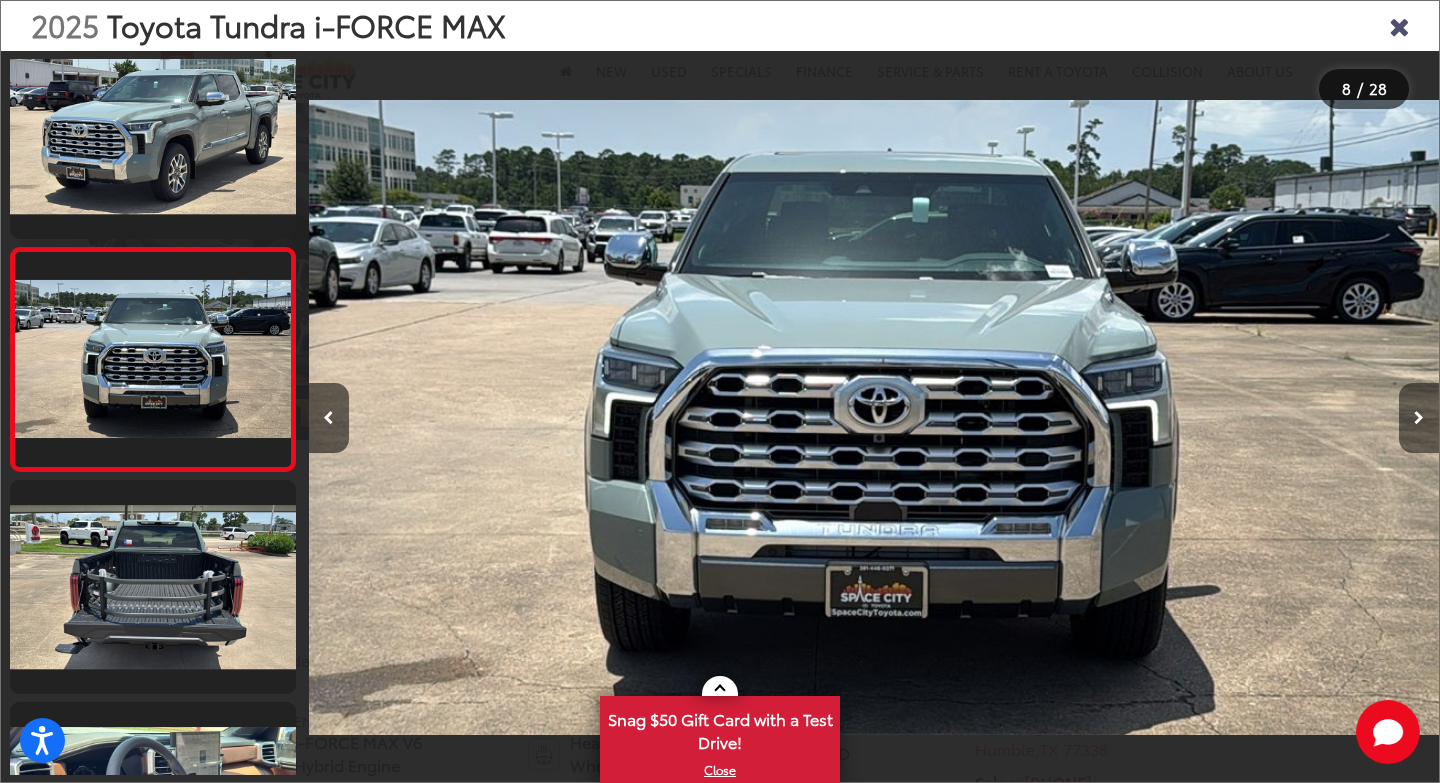 click at bounding box center [1419, 418] 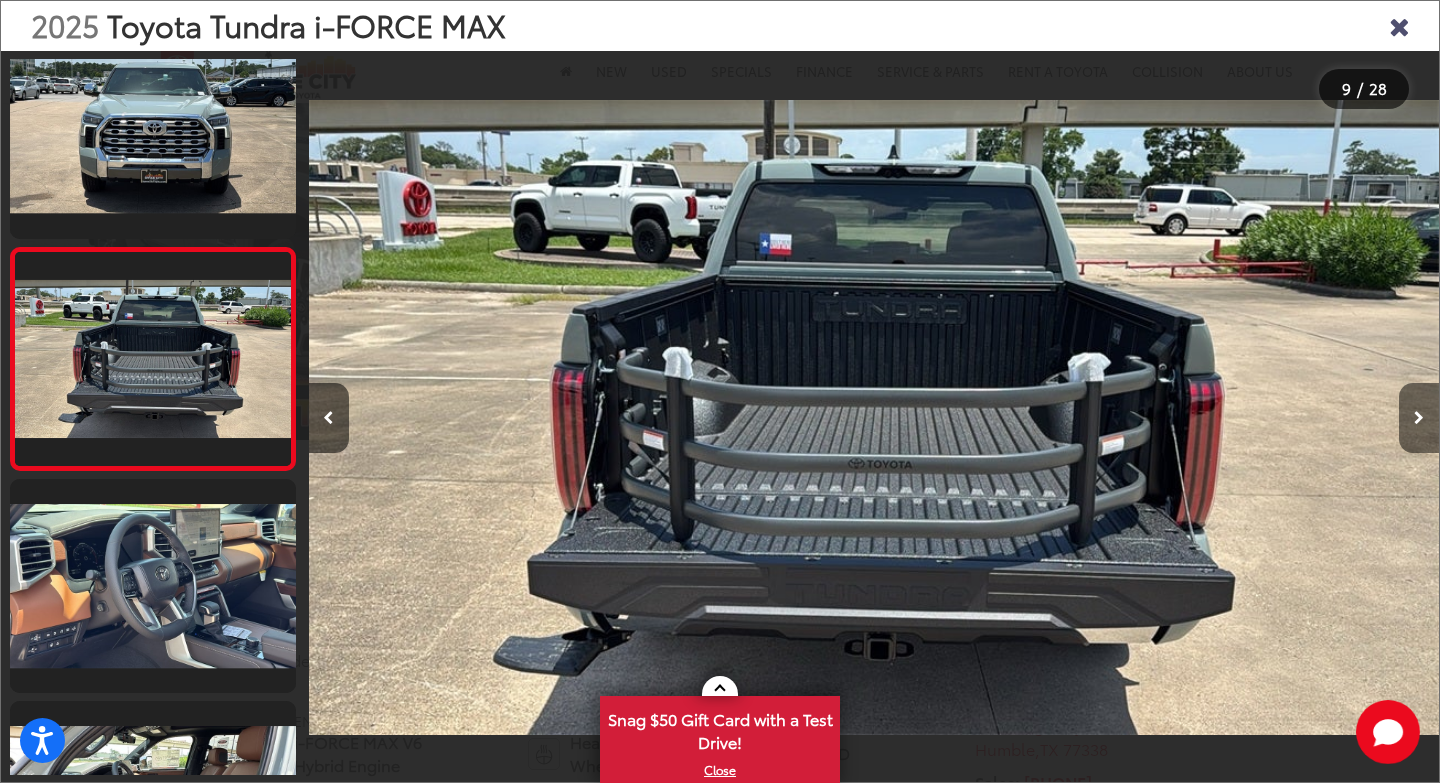 click at bounding box center [1419, 418] 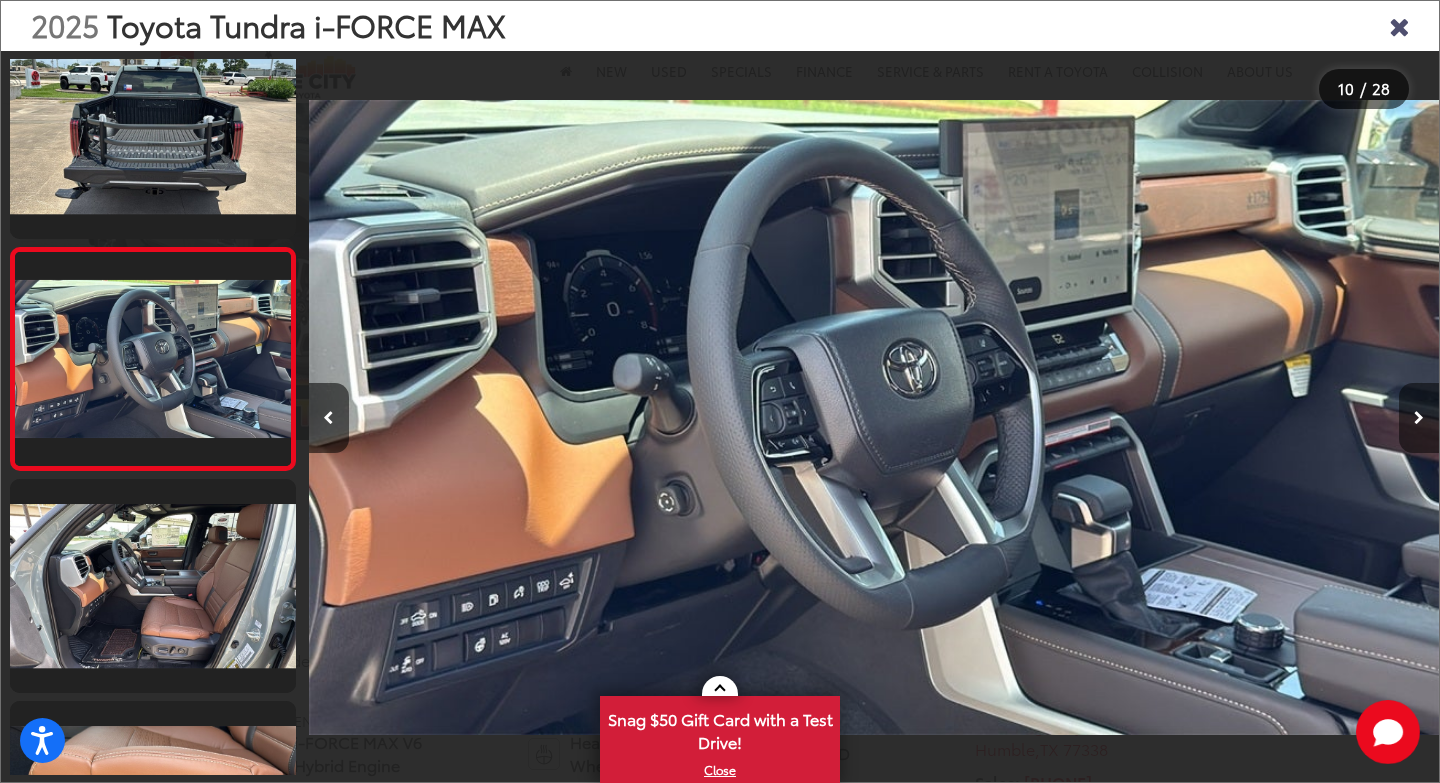 click at bounding box center (1419, 418) 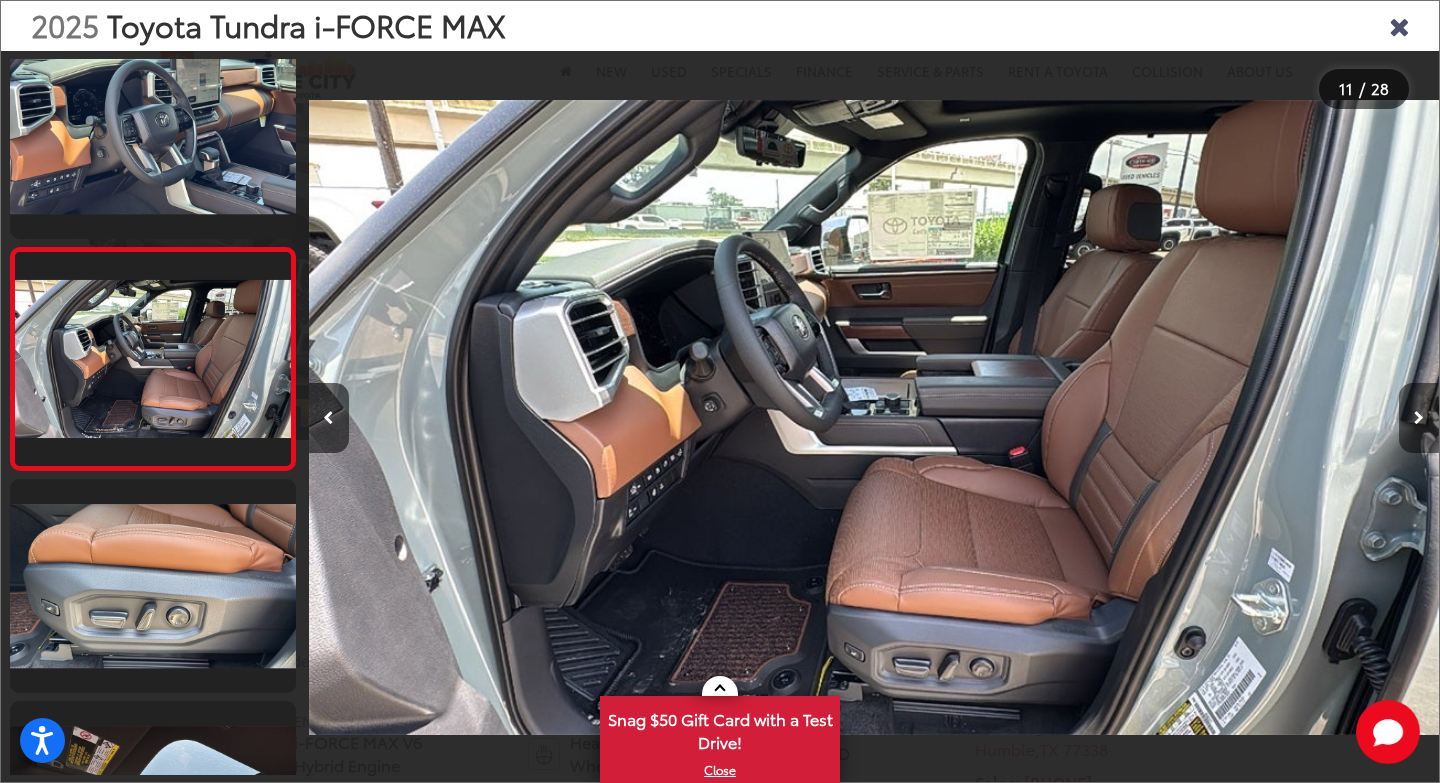 click at bounding box center [1419, 418] 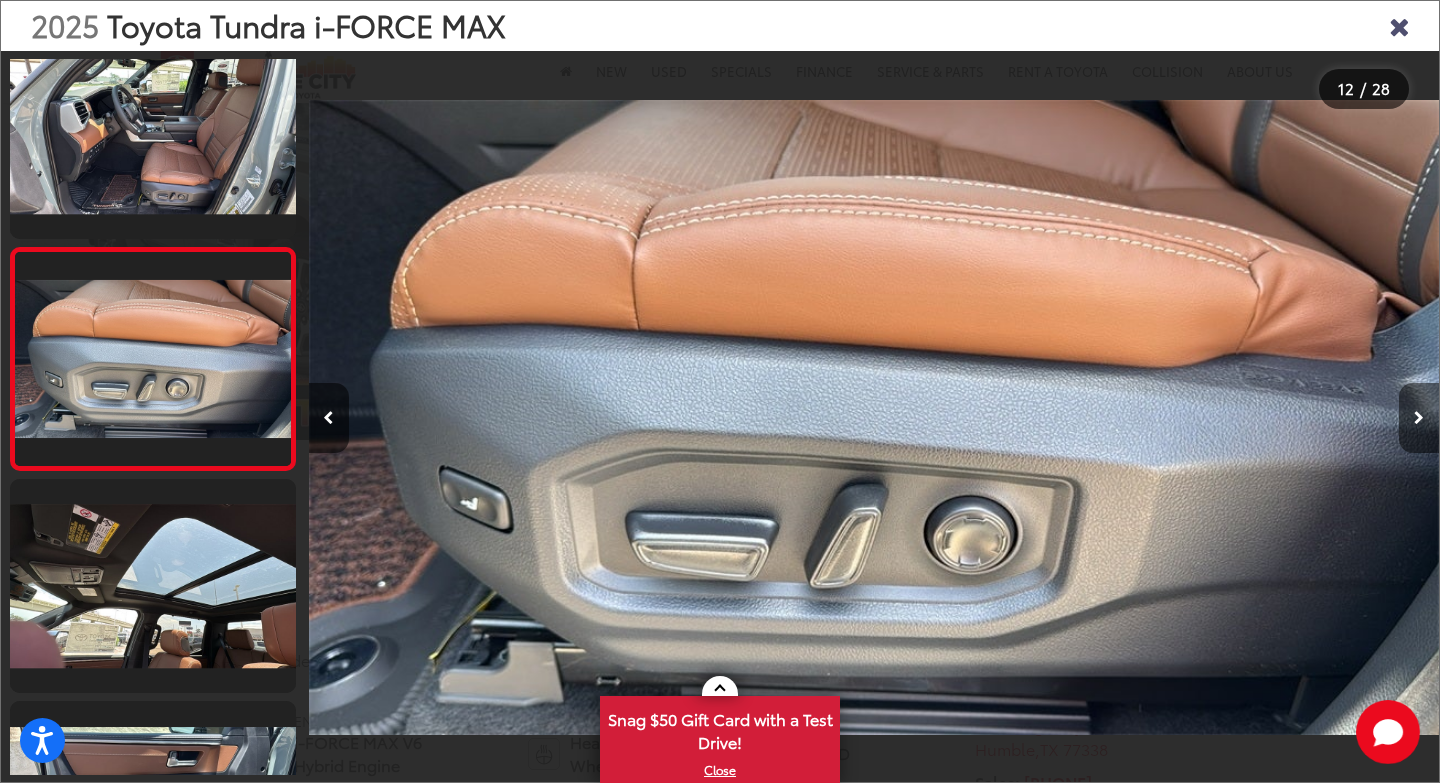 click at bounding box center (1419, 418) 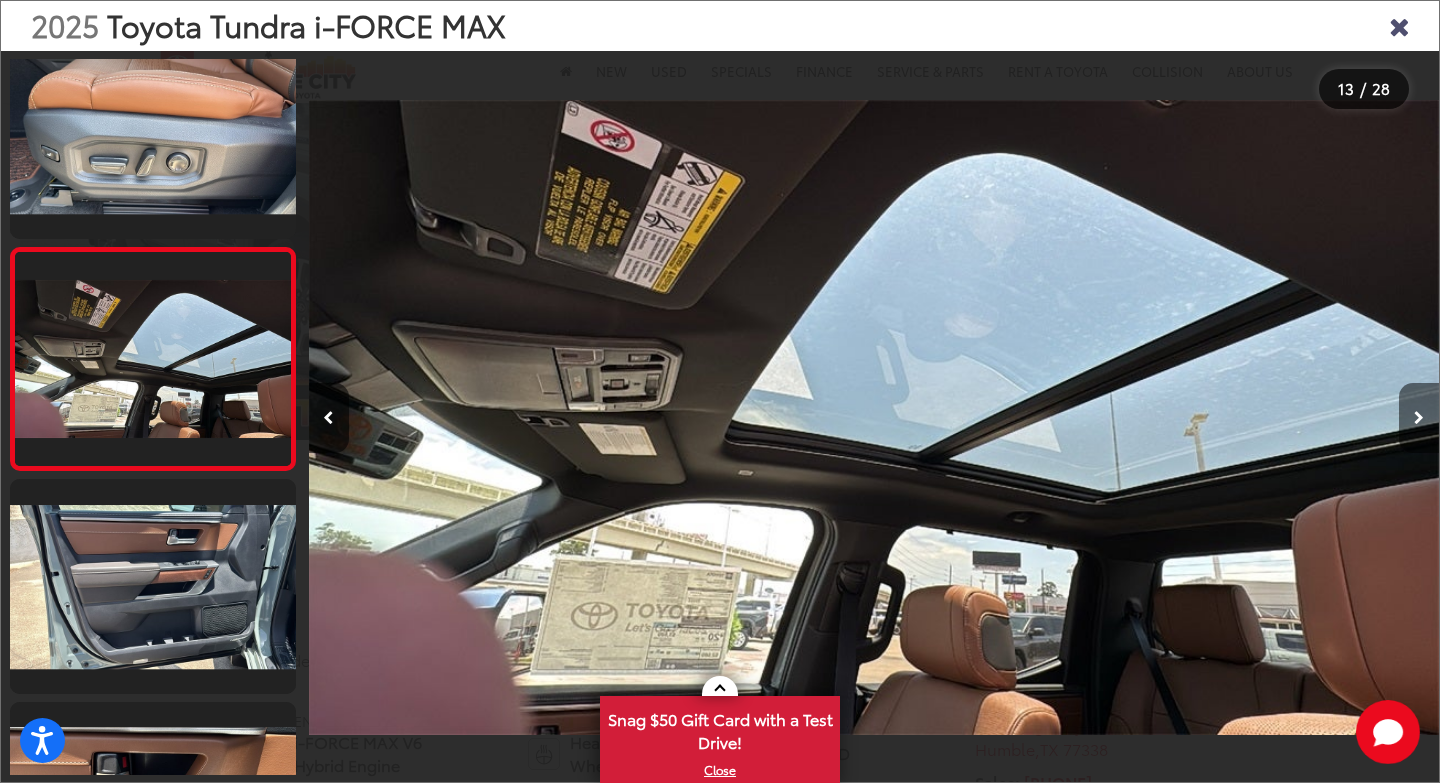 click at bounding box center (1419, 418) 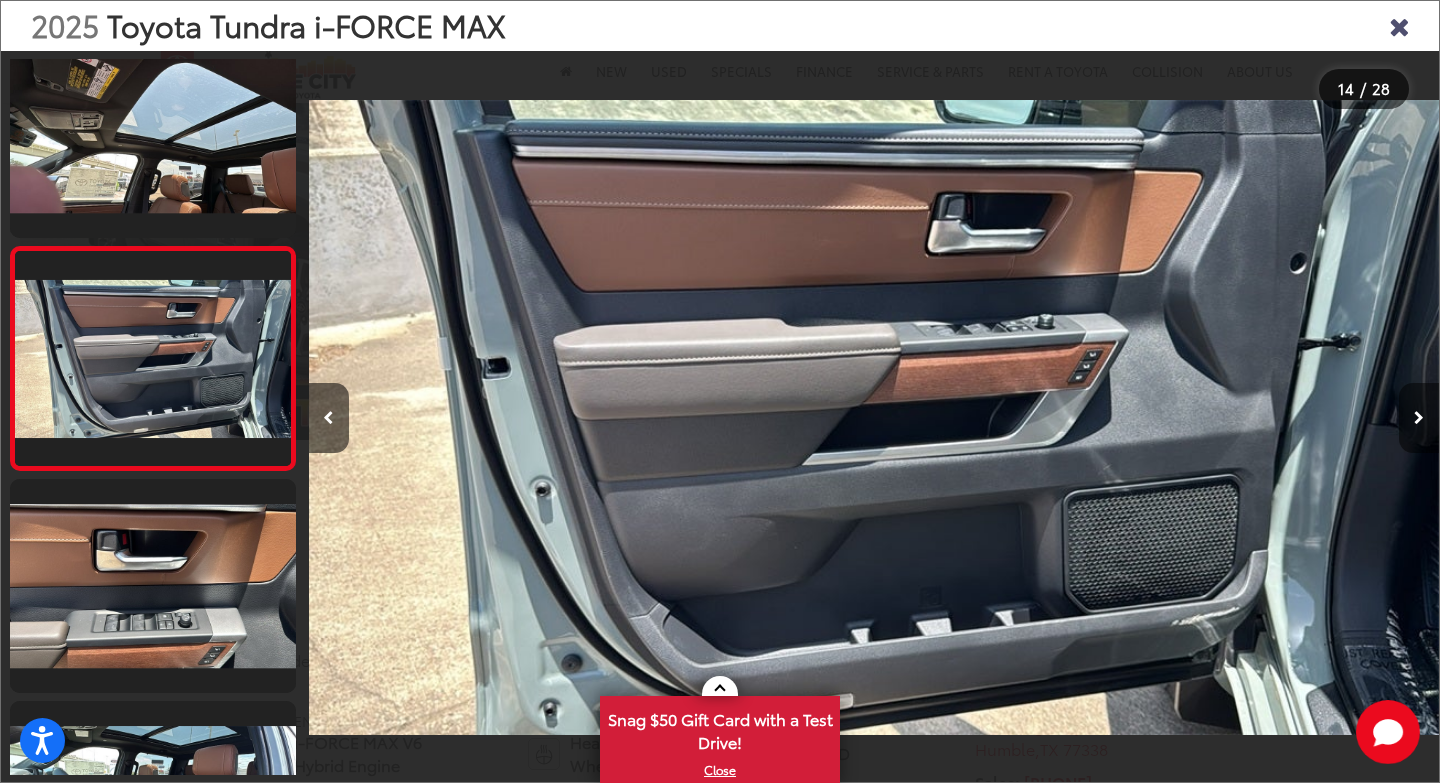click at bounding box center [1419, 418] 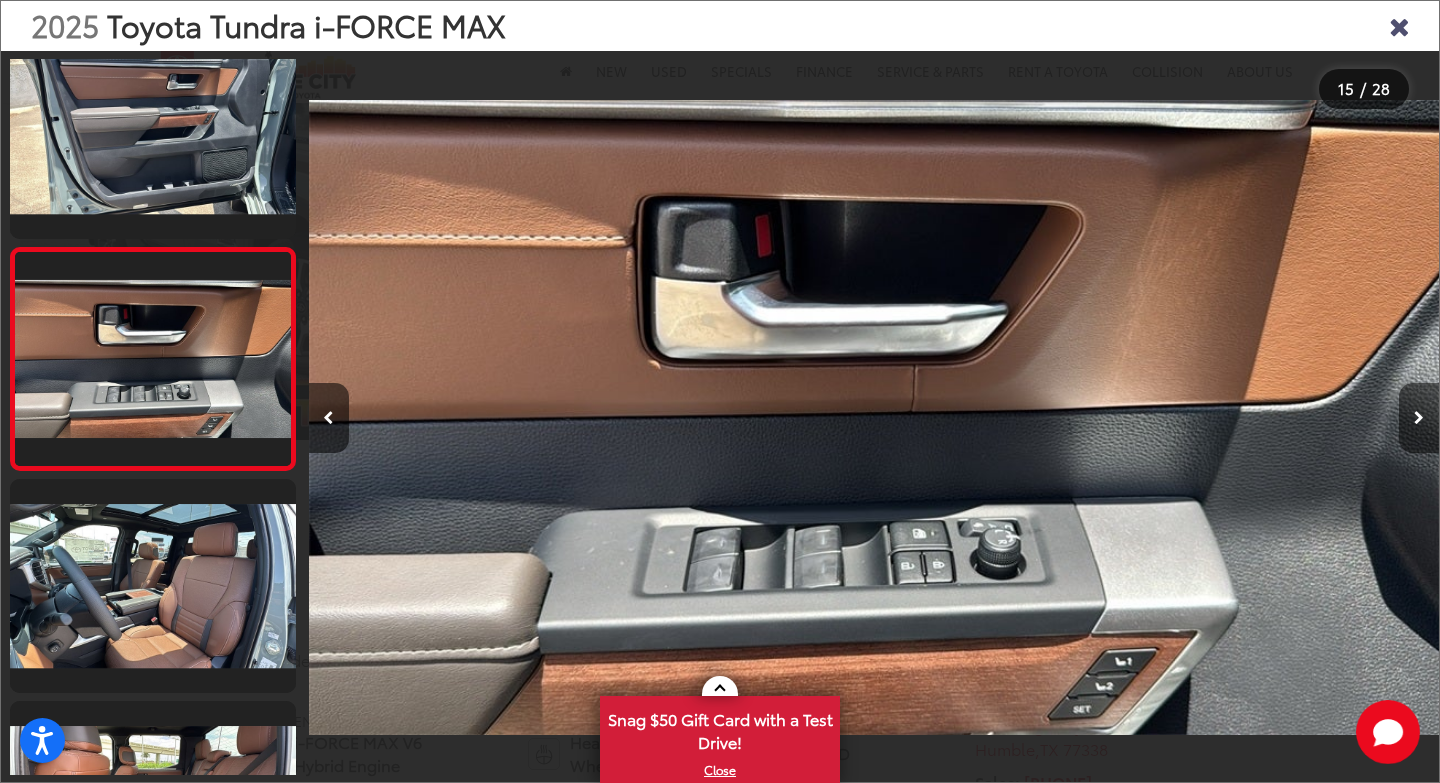 click at bounding box center [1419, 418] 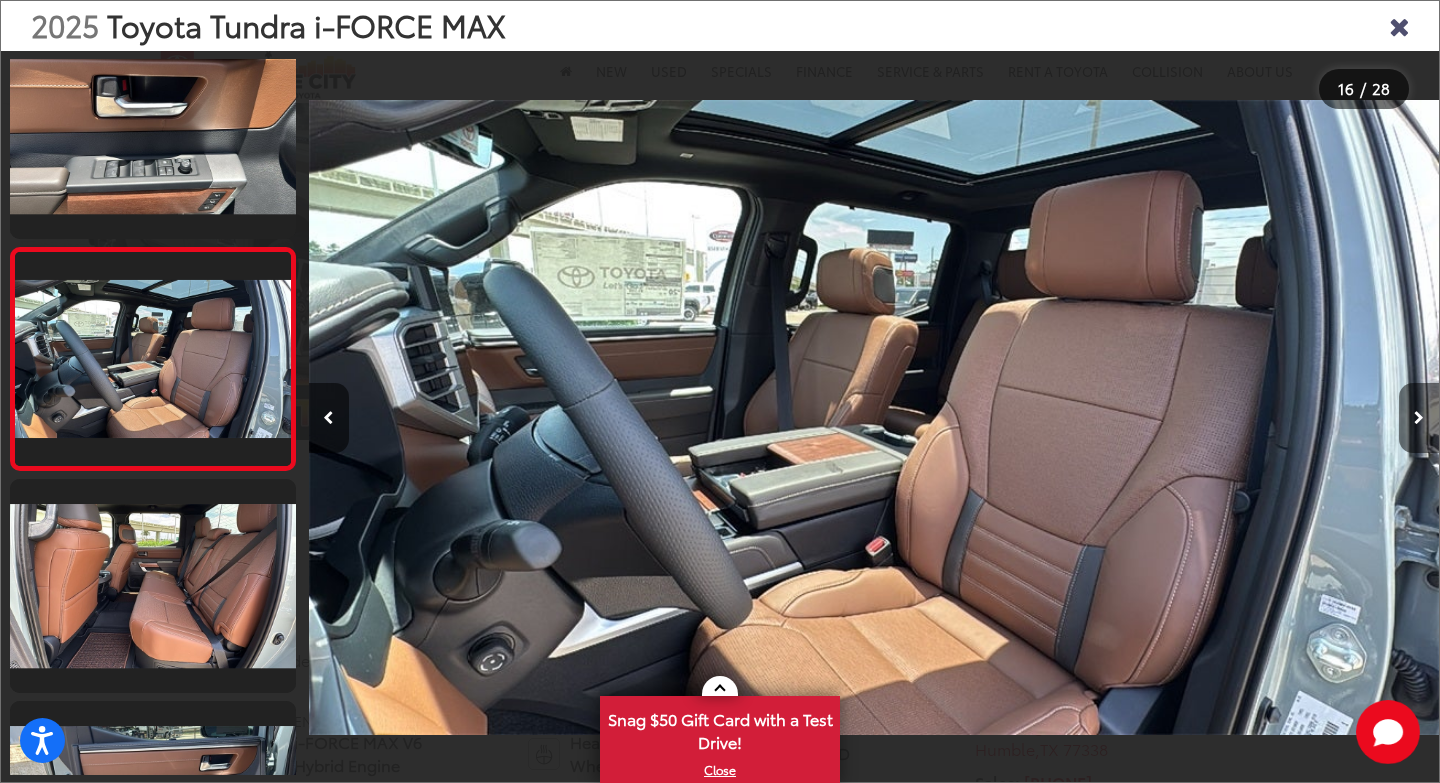 click at bounding box center (1419, 418) 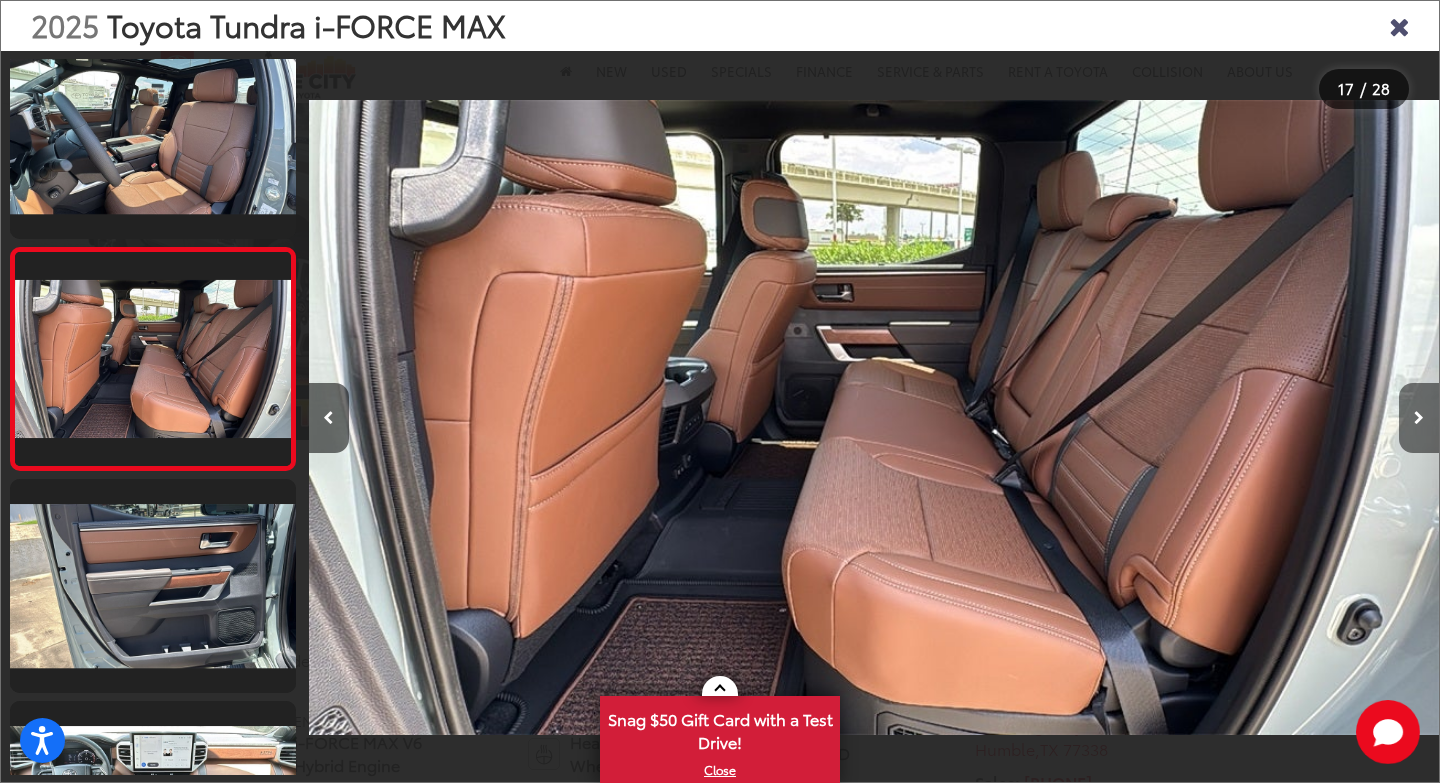 click at bounding box center (1419, 418) 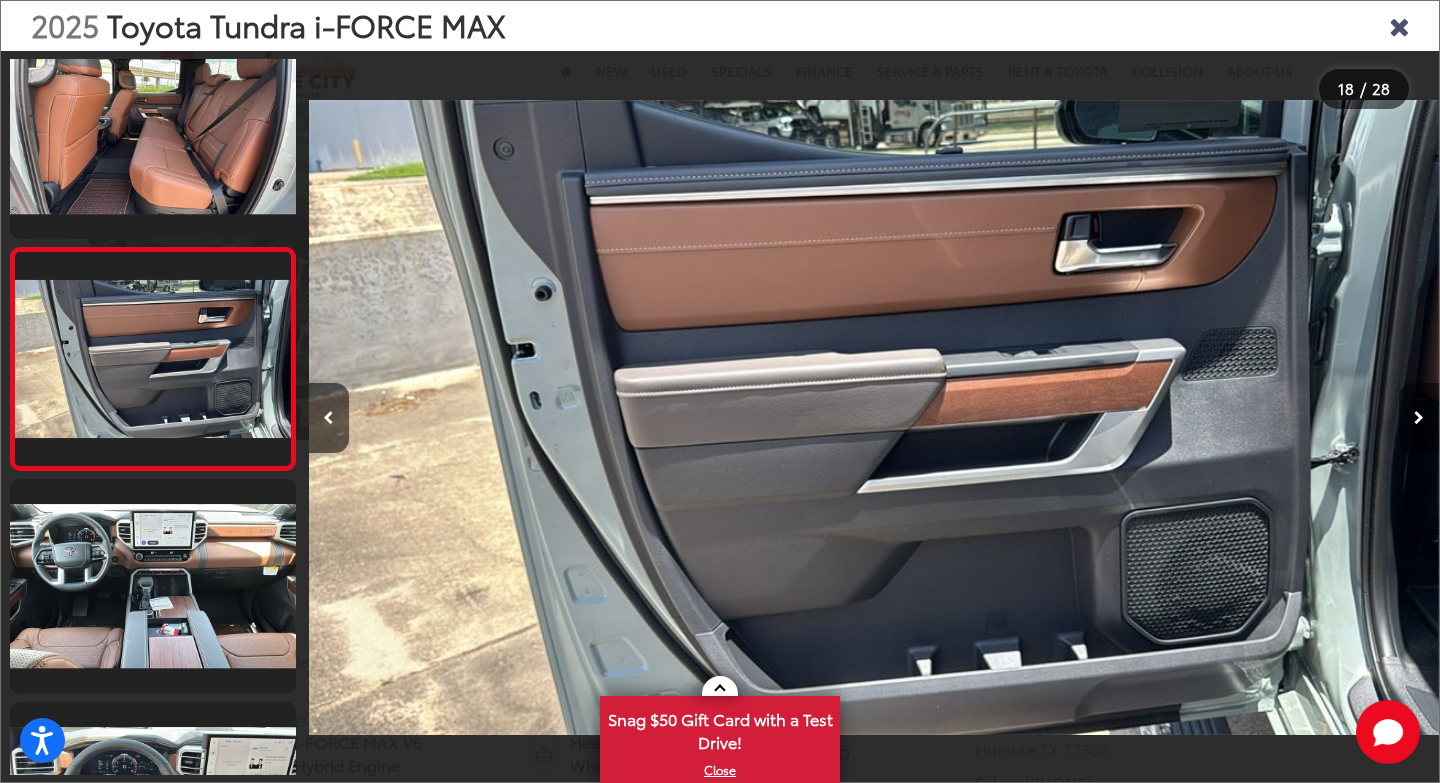 click at bounding box center (1419, 418) 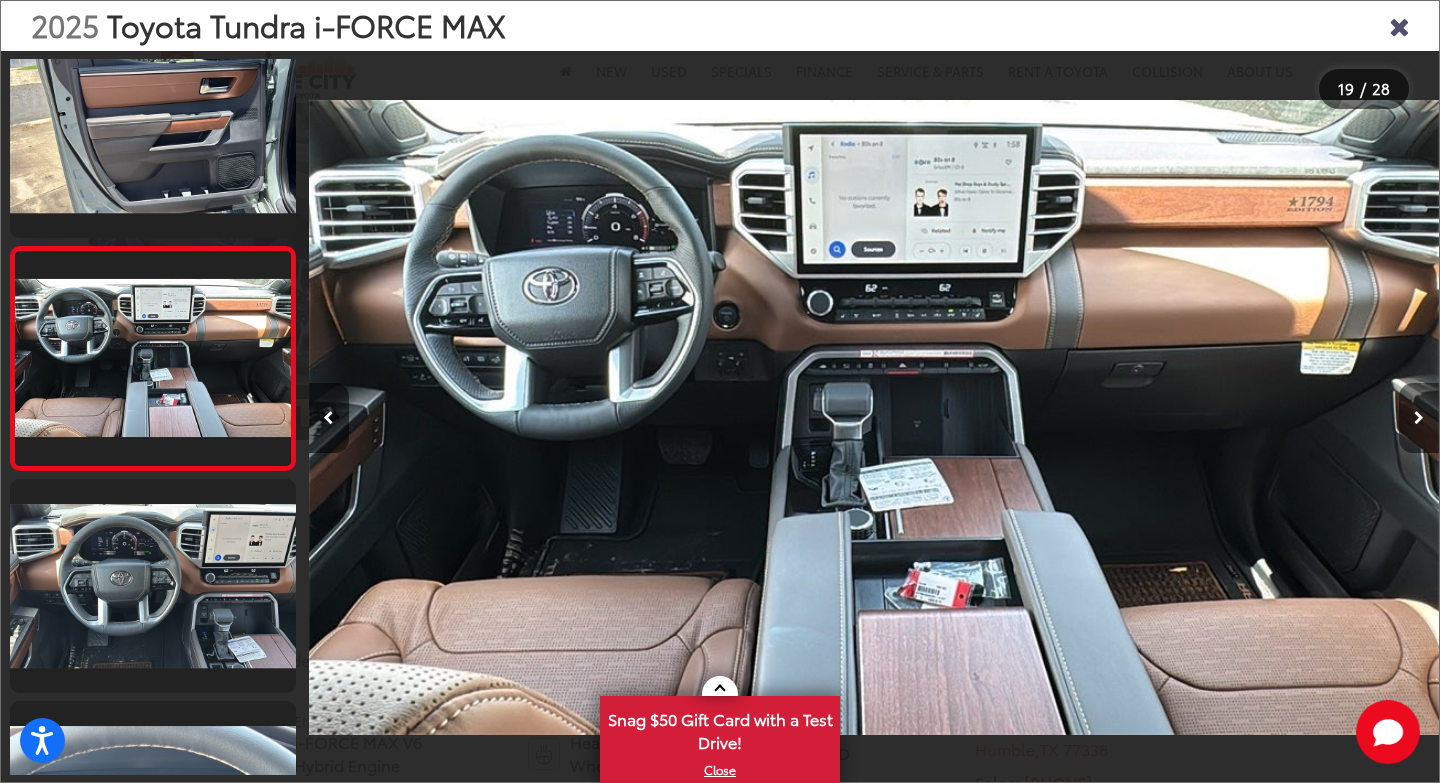 click at bounding box center [1419, 418] 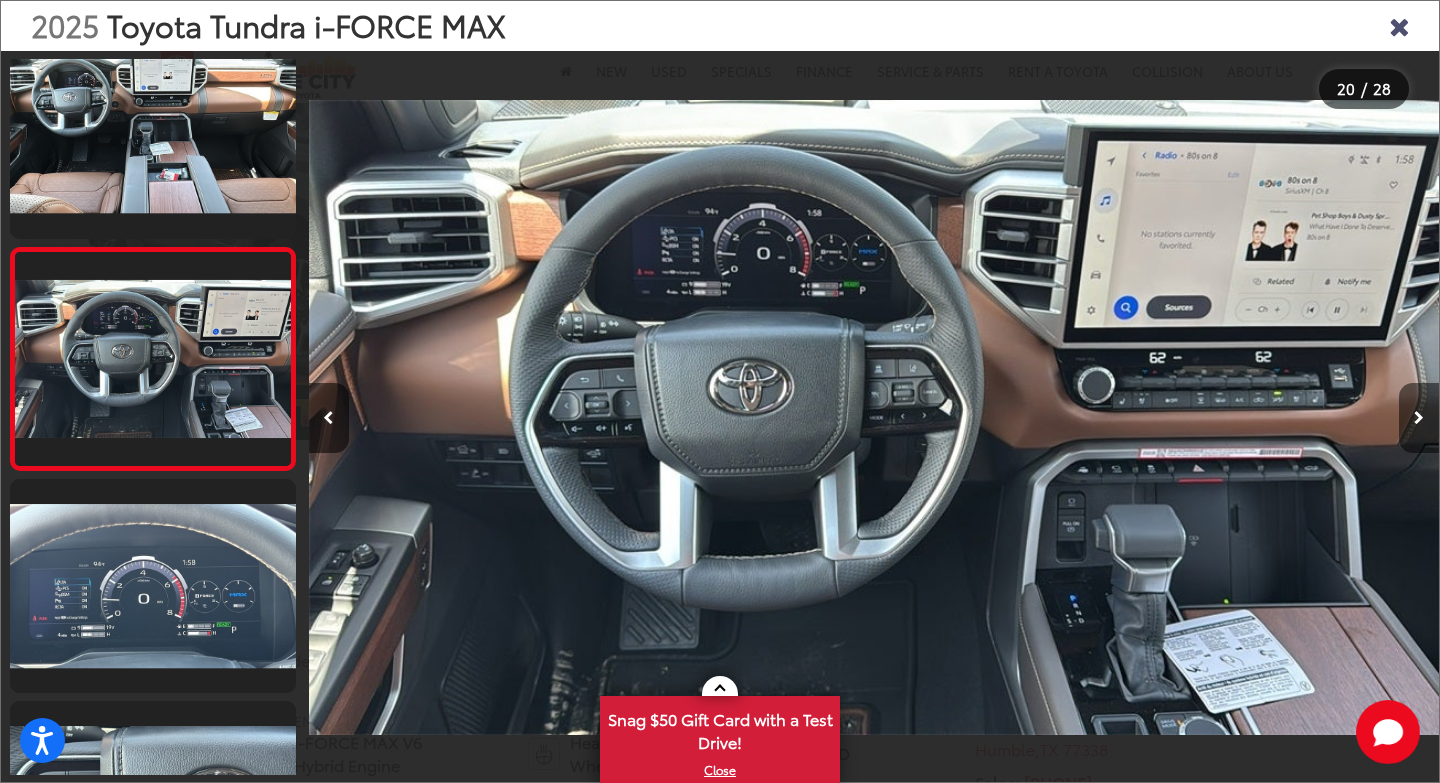 click at bounding box center [1419, 418] 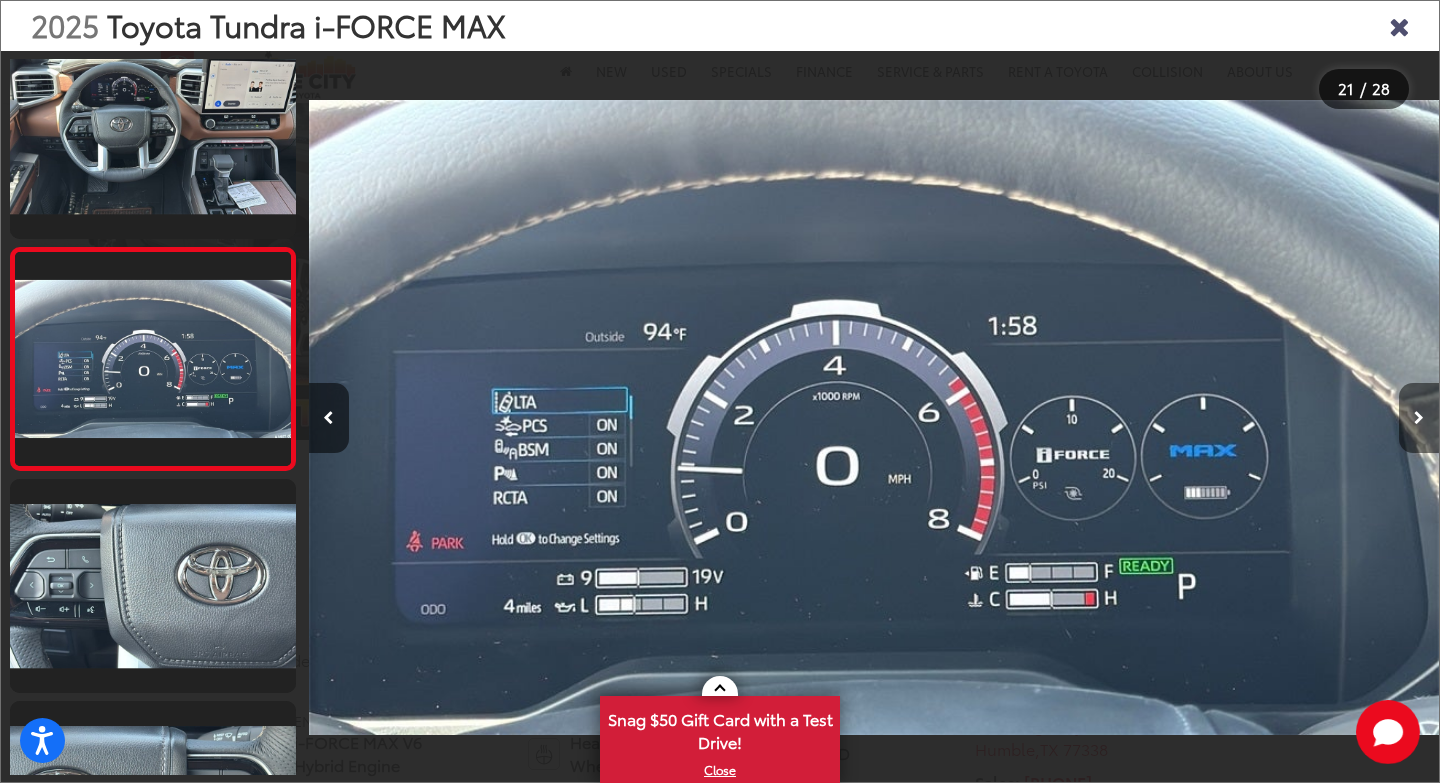 click at bounding box center [1419, 418] 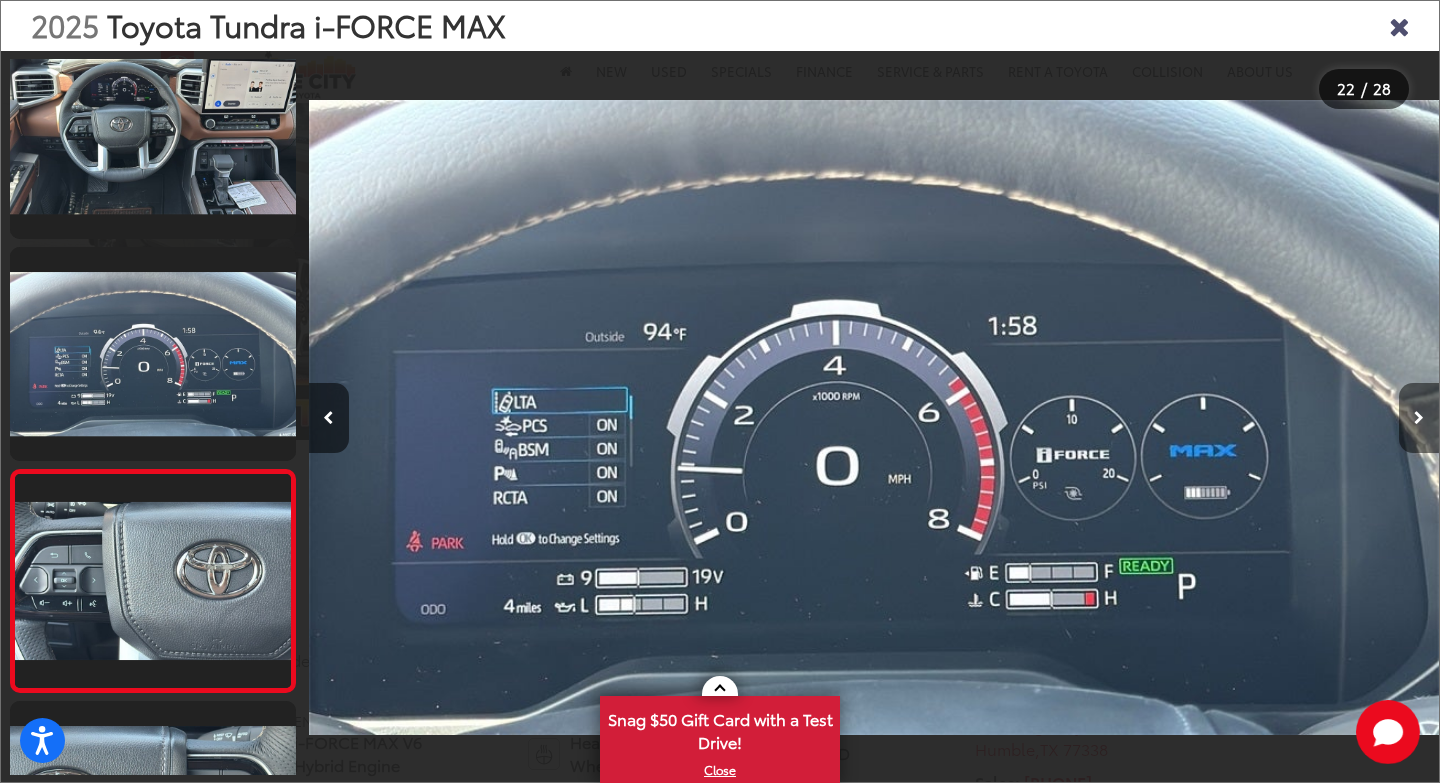 scroll, scrollTop: 0, scrollLeft: 22870, axis: horizontal 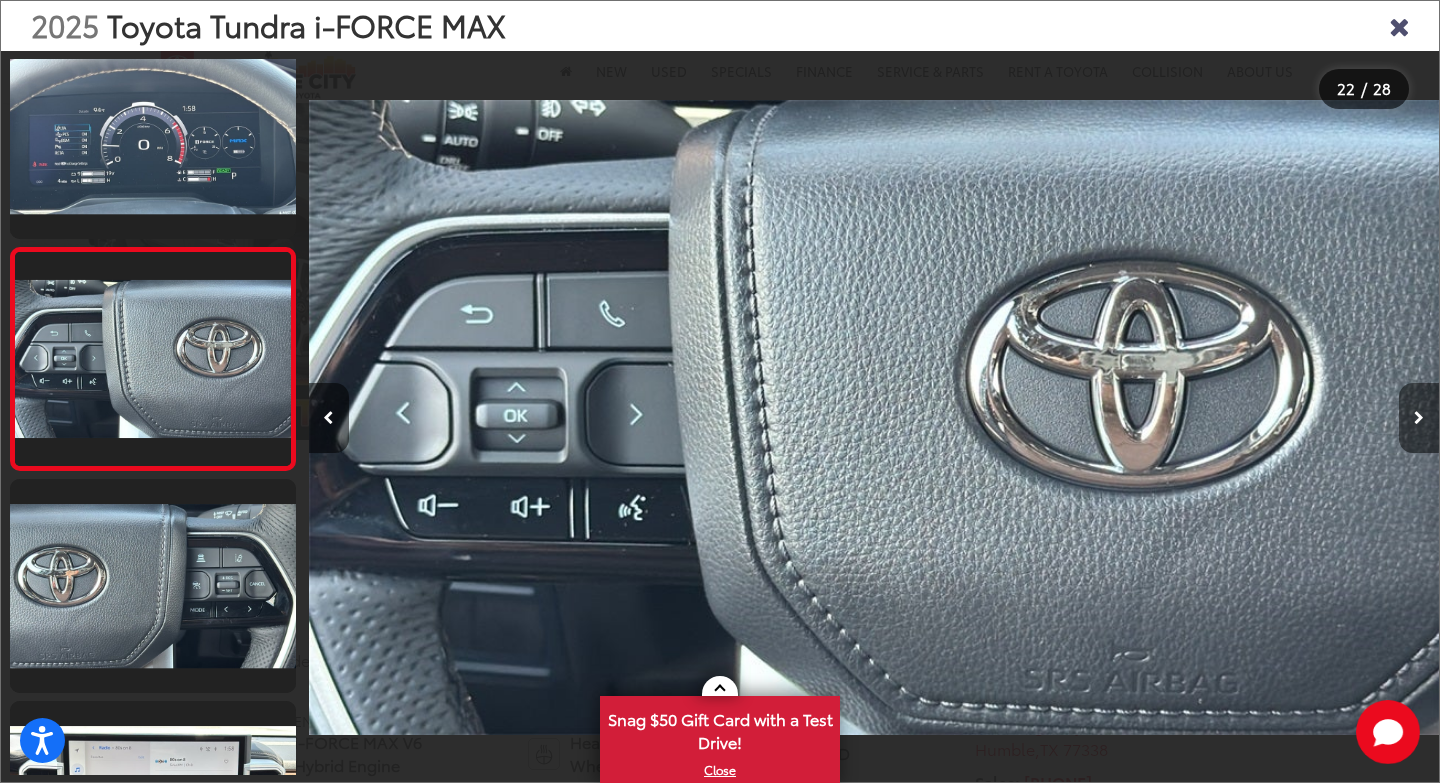 click at bounding box center [1419, 418] 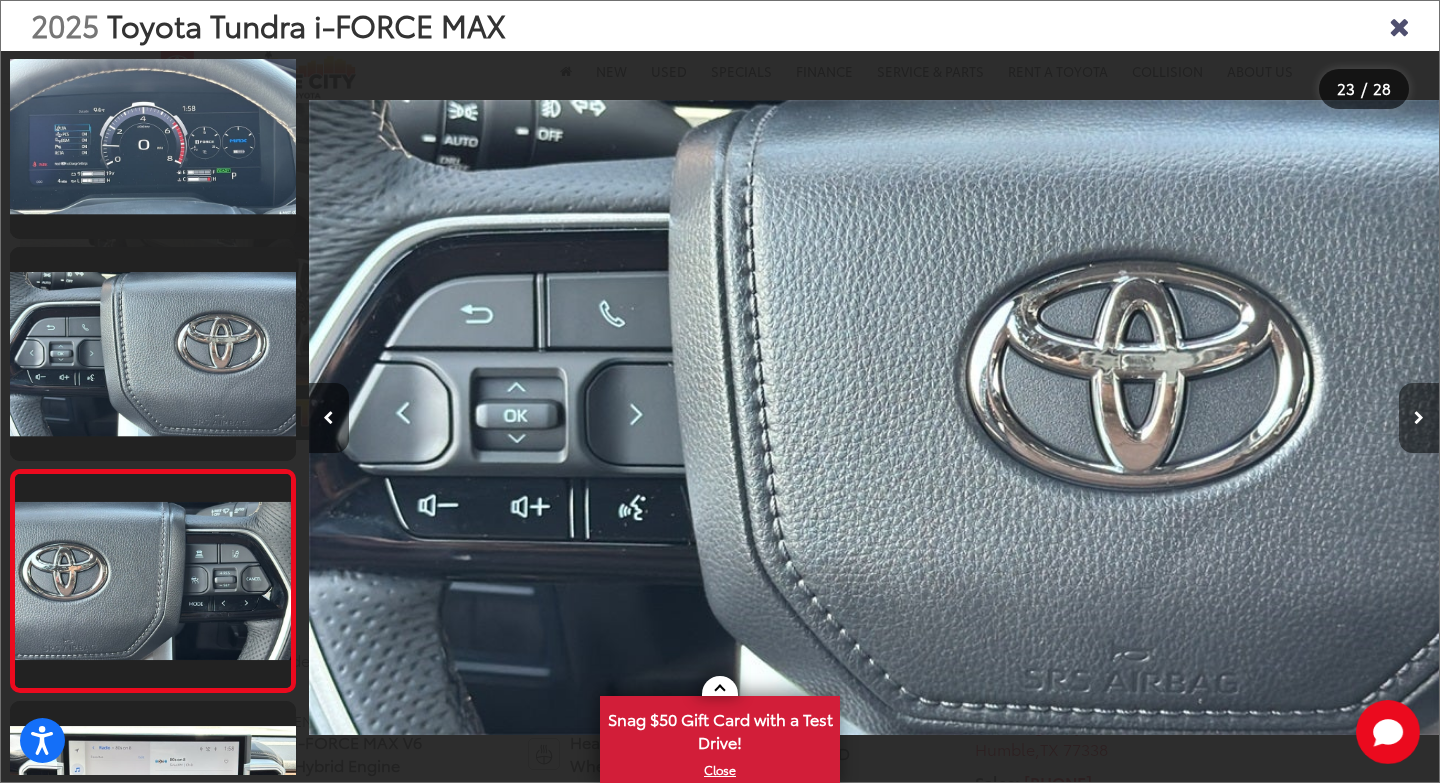 scroll, scrollTop: 0, scrollLeft: 23822, axis: horizontal 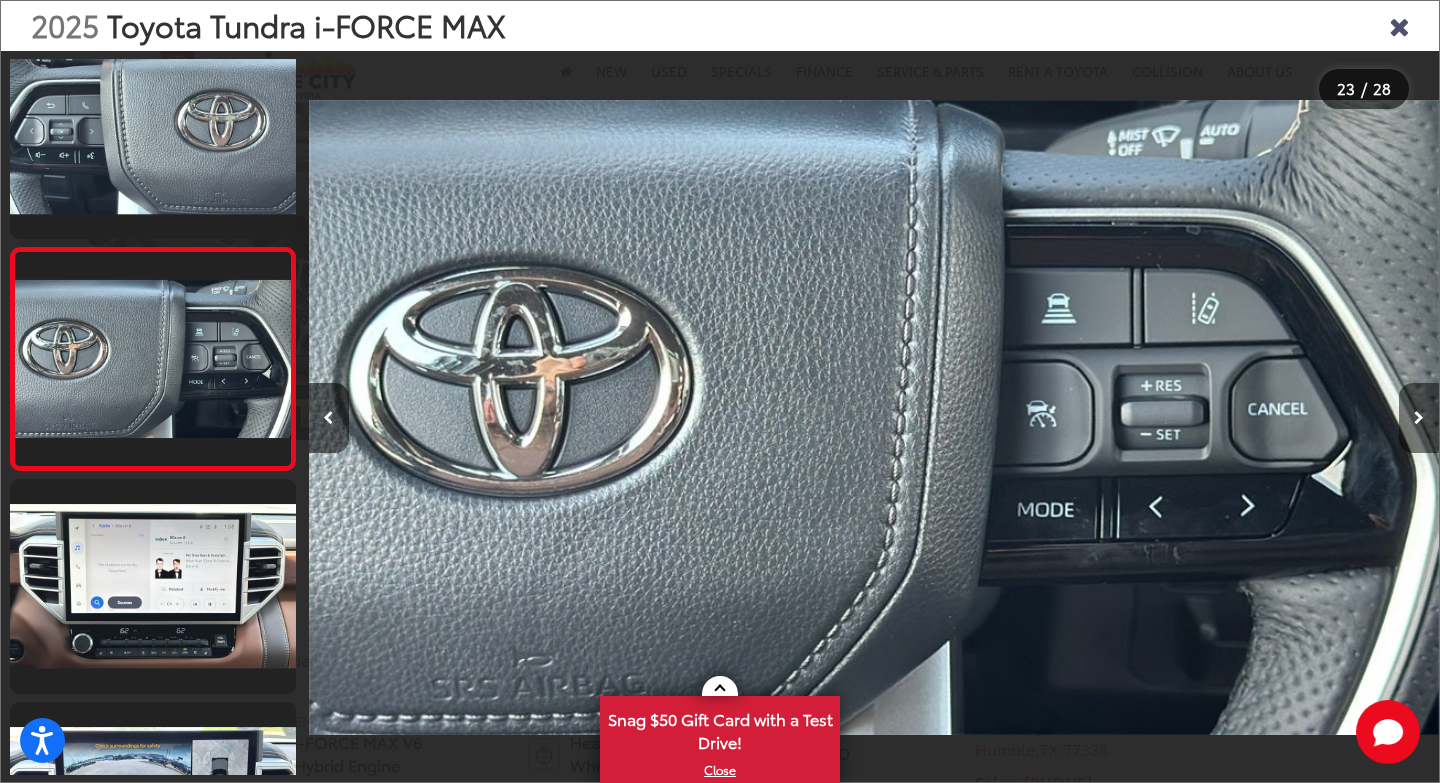 click at bounding box center [1419, 418] 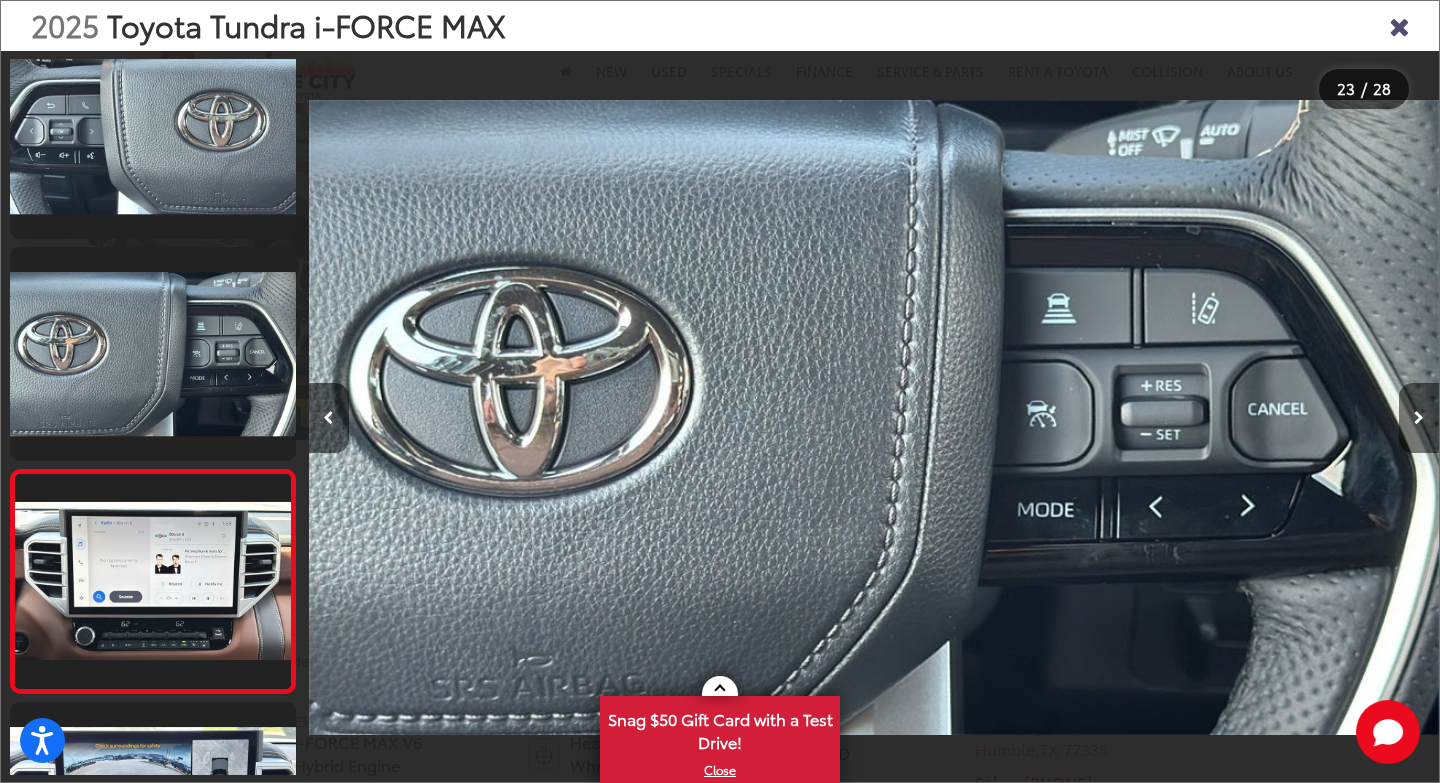 scroll, scrollTop: 0, scrollLeft: 24952, axis: horizontal 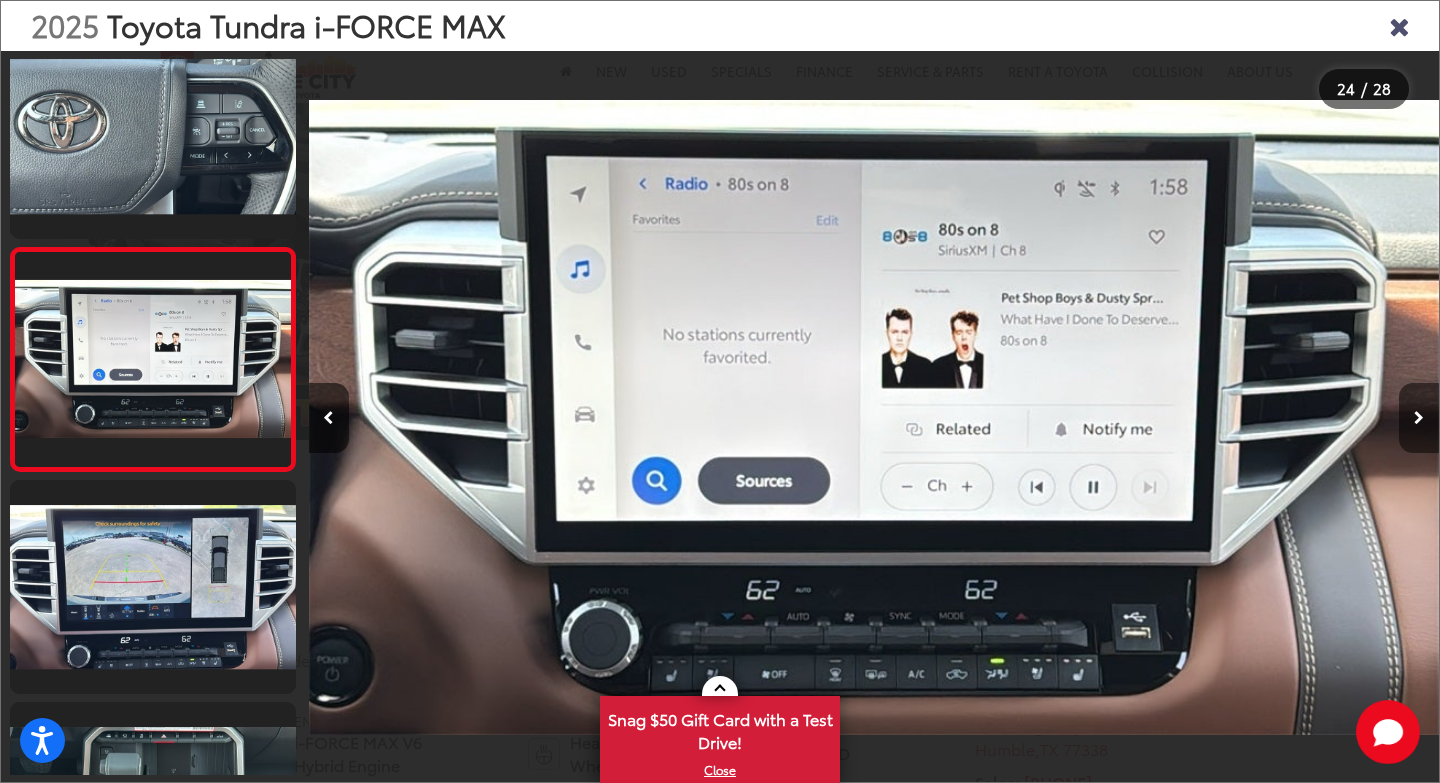 click at bounding box center [1419, 418] 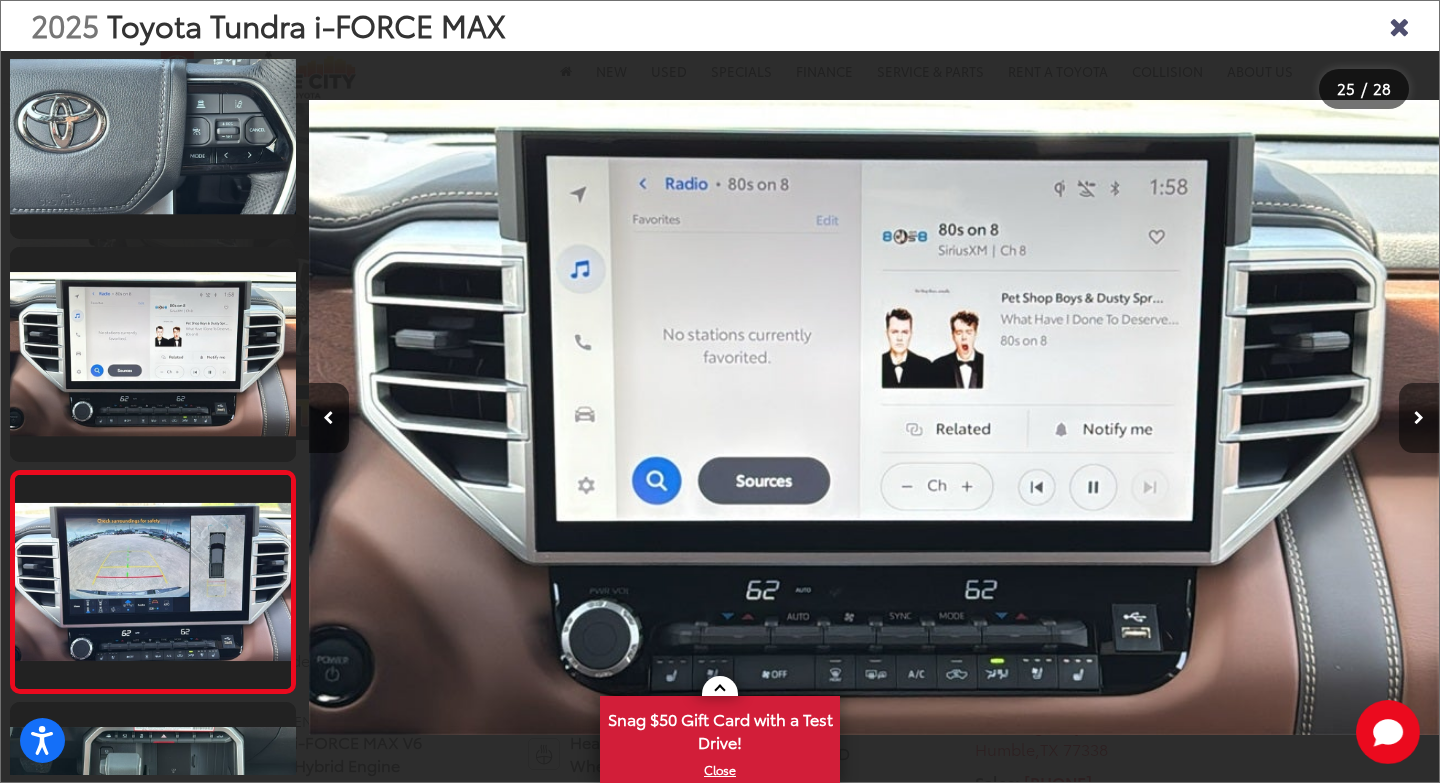 scroll, scrollTop: 0, scrollLeft: 26300, axis: horizontal 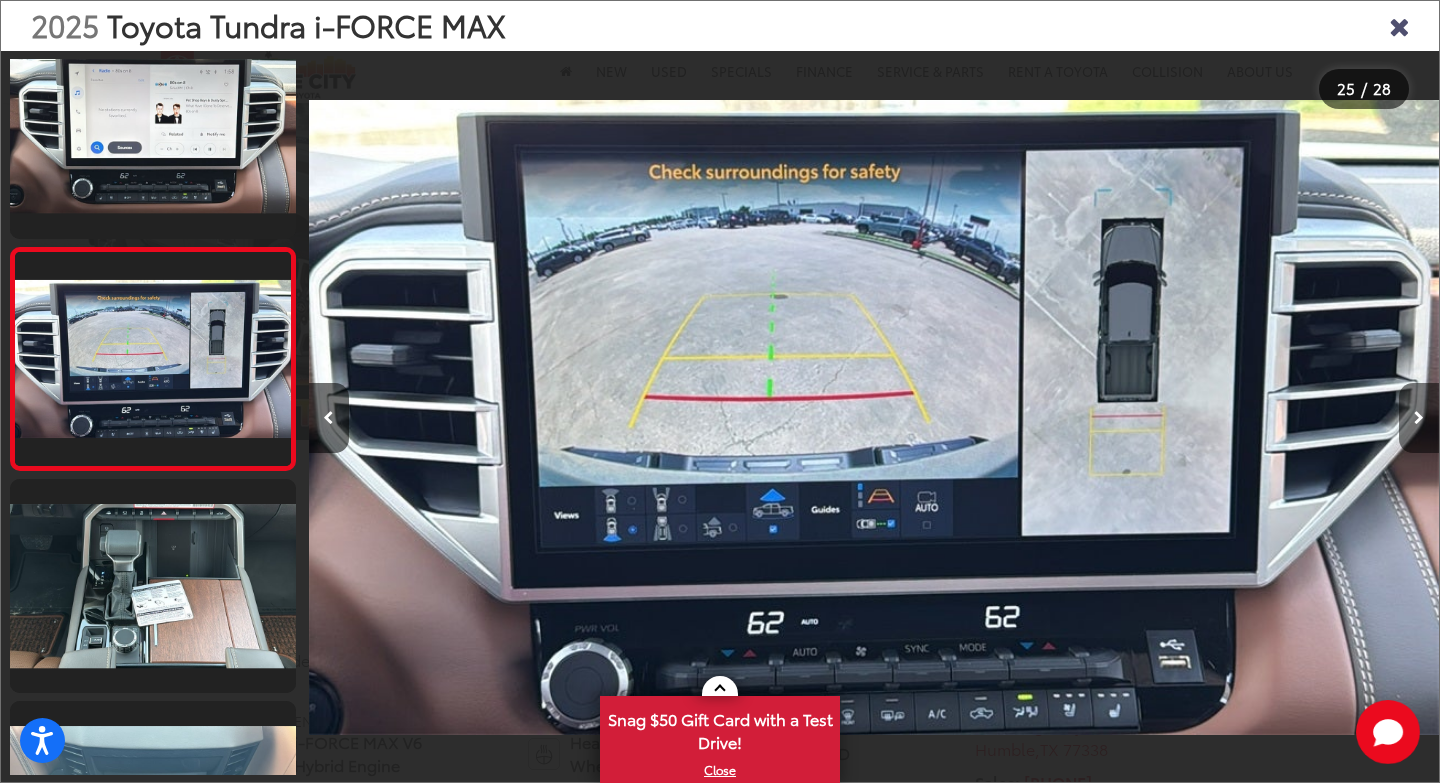 click at bounding box center (1419, 418) 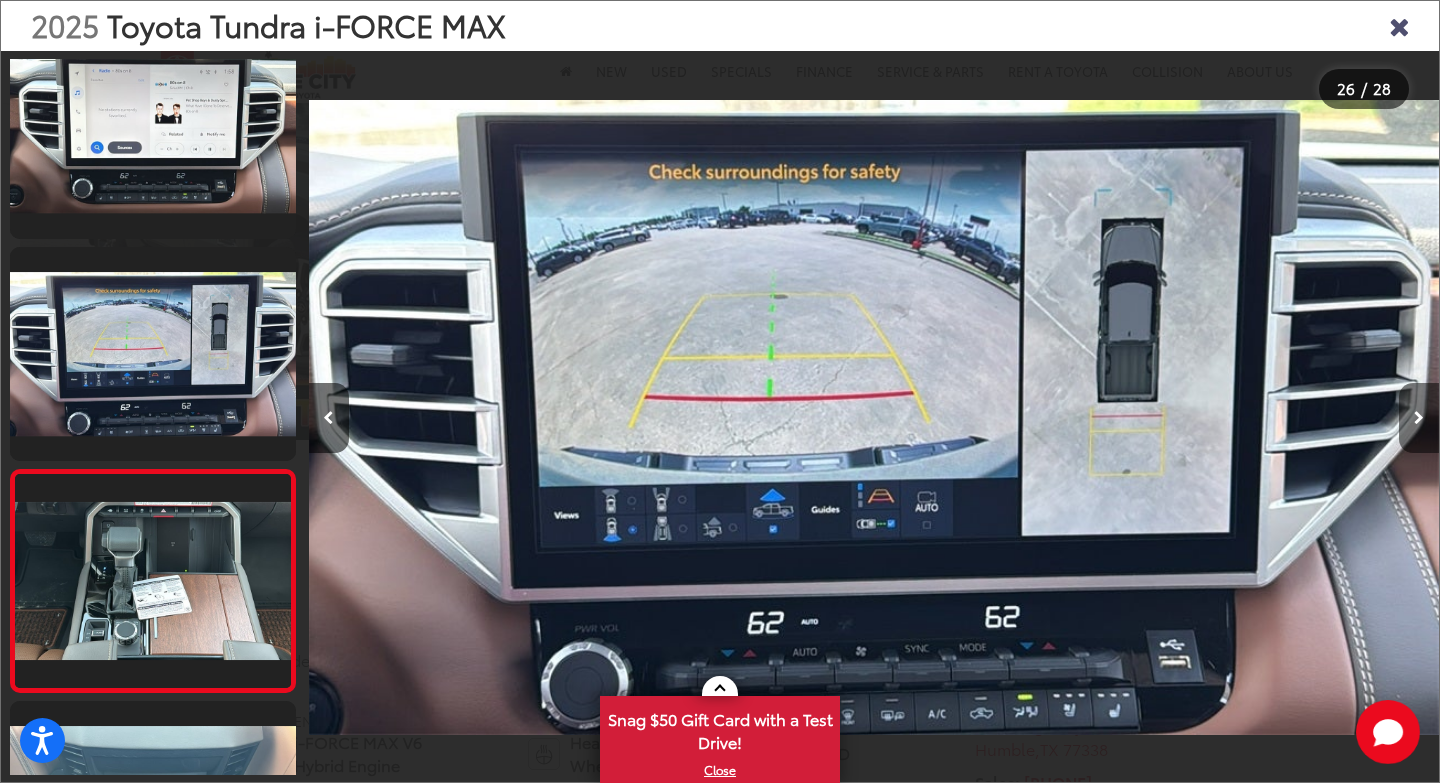 scroll, scrollTop: 0, scrollLeft: 27213, axis: horizontal 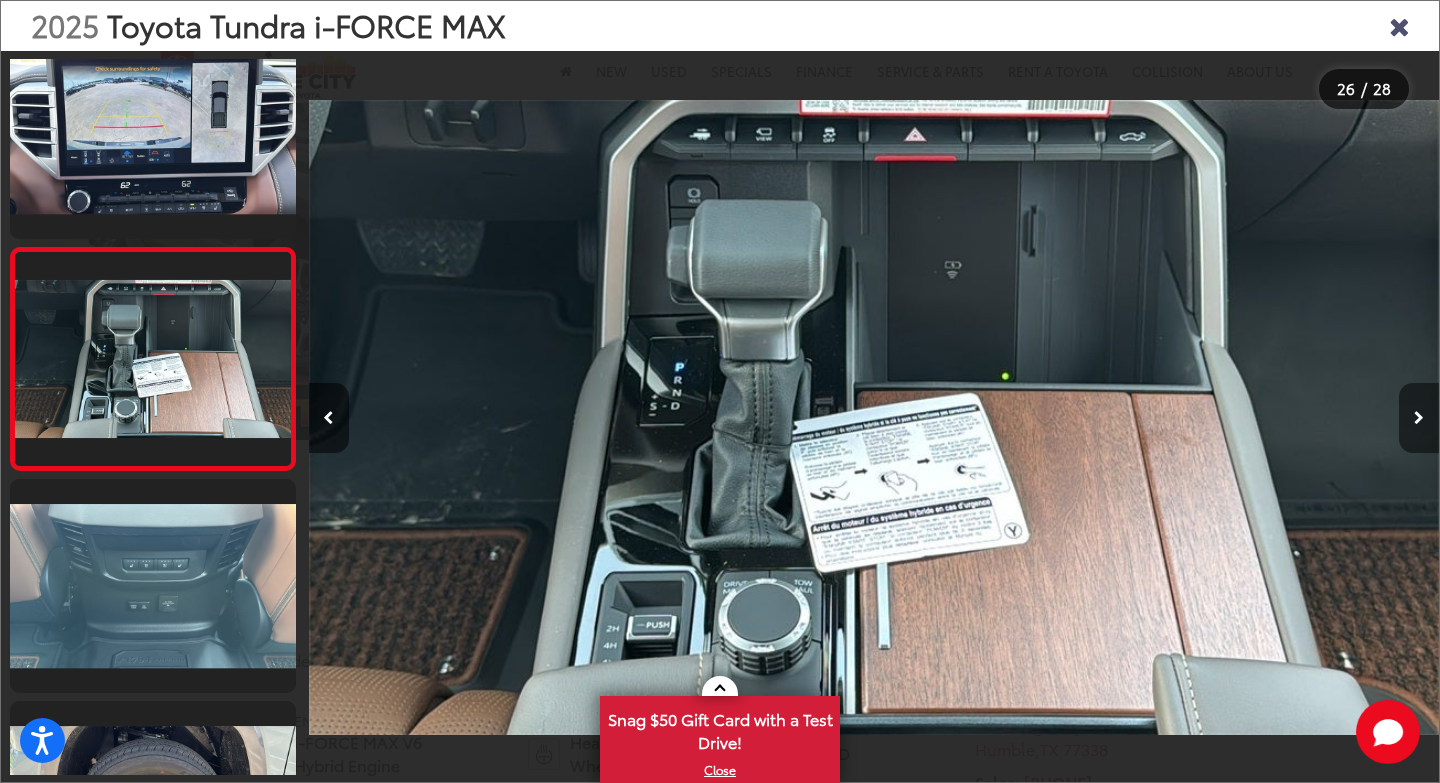 click at bounding box center [1419, 418] 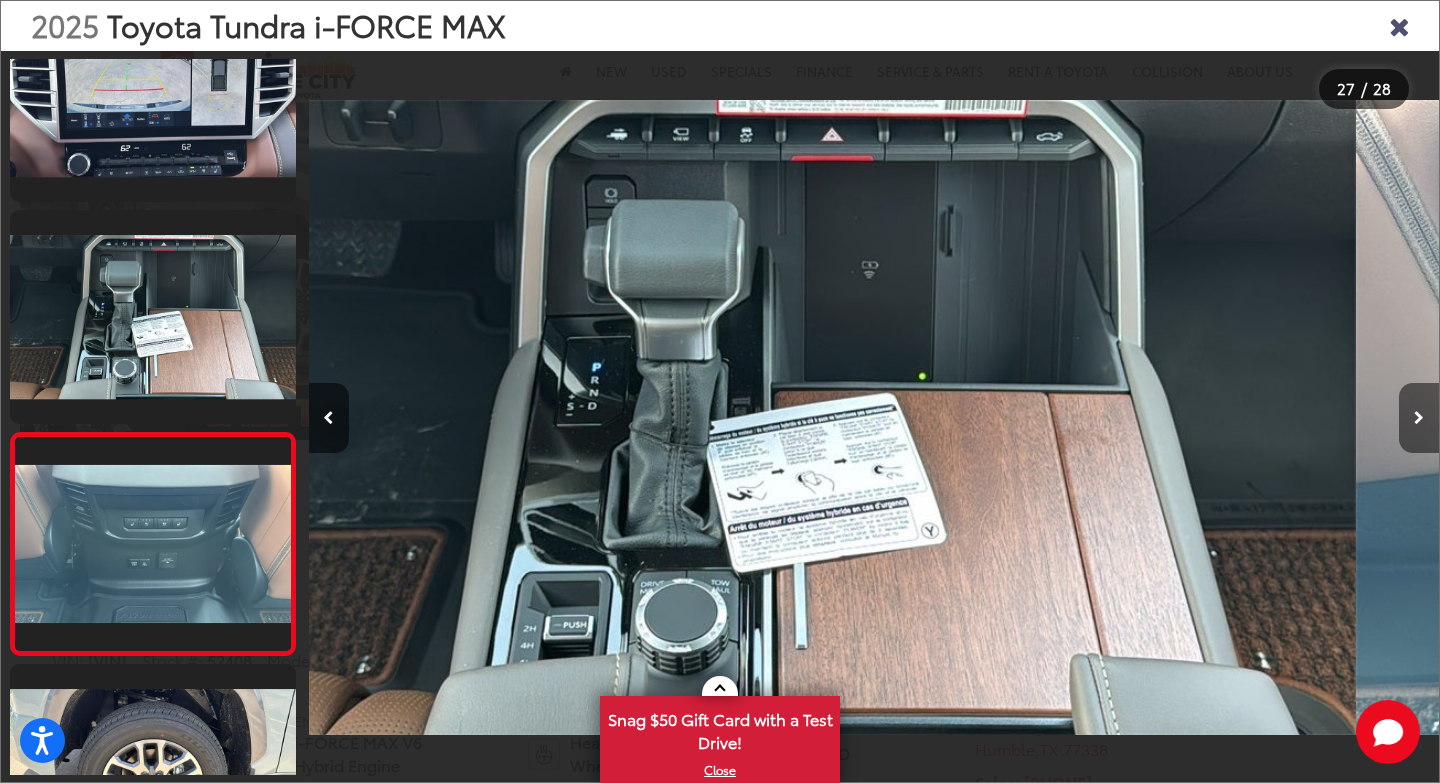 scroll, scrollTop: 5494, scrollLeft: 0, axis: vertical 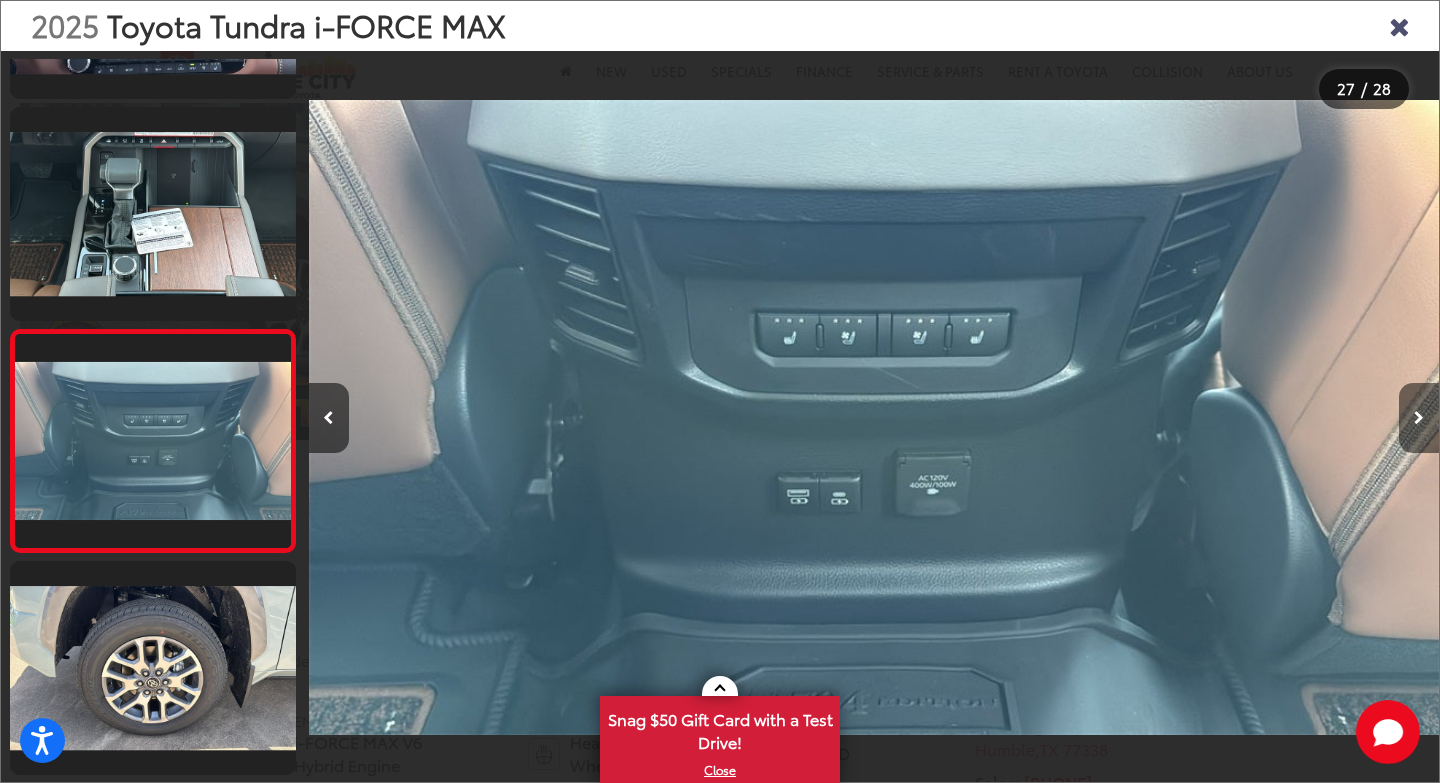 click at bounding box center (1419, 418) 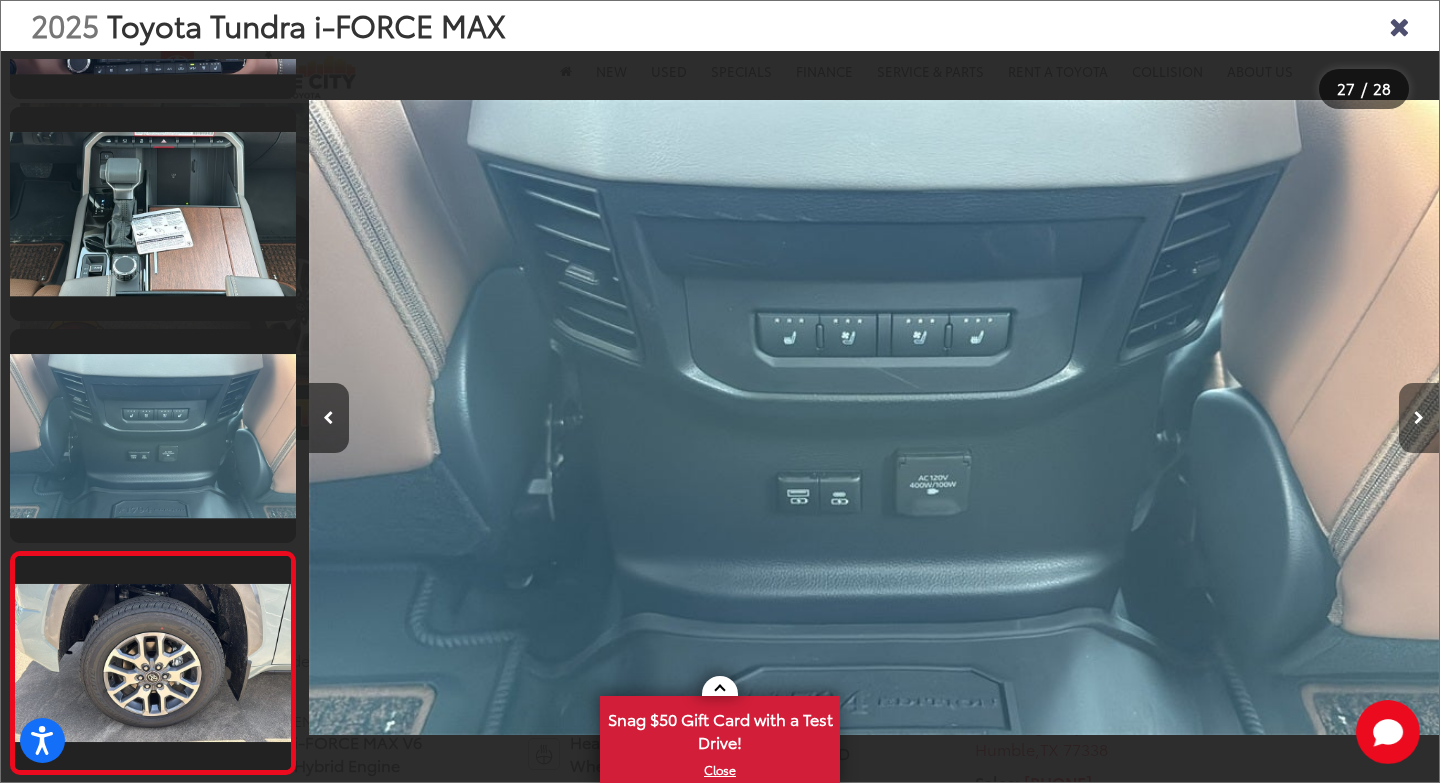 scroll, scrollTop: 5508, scrollLeft: 0, axis: vertical 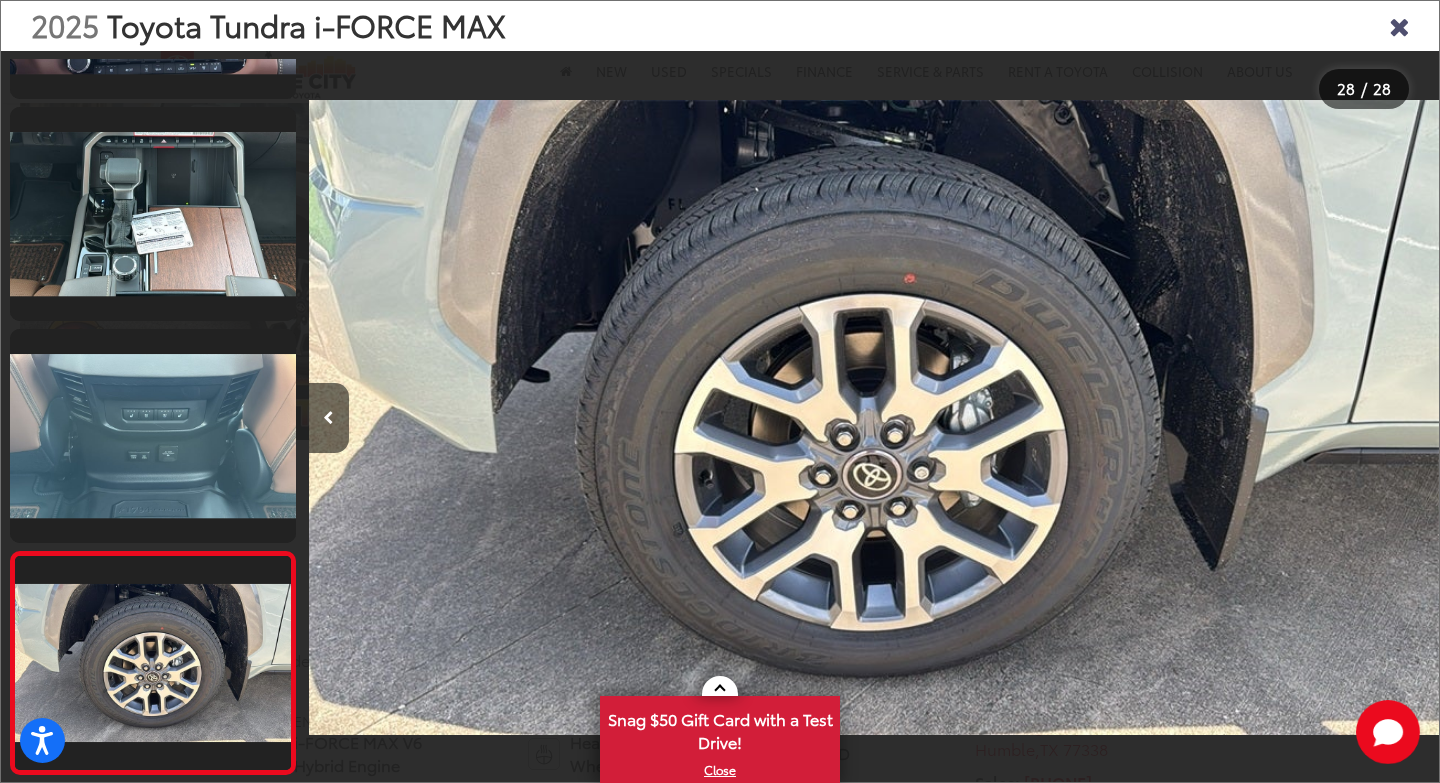 click at bounding box center [1297, 417] 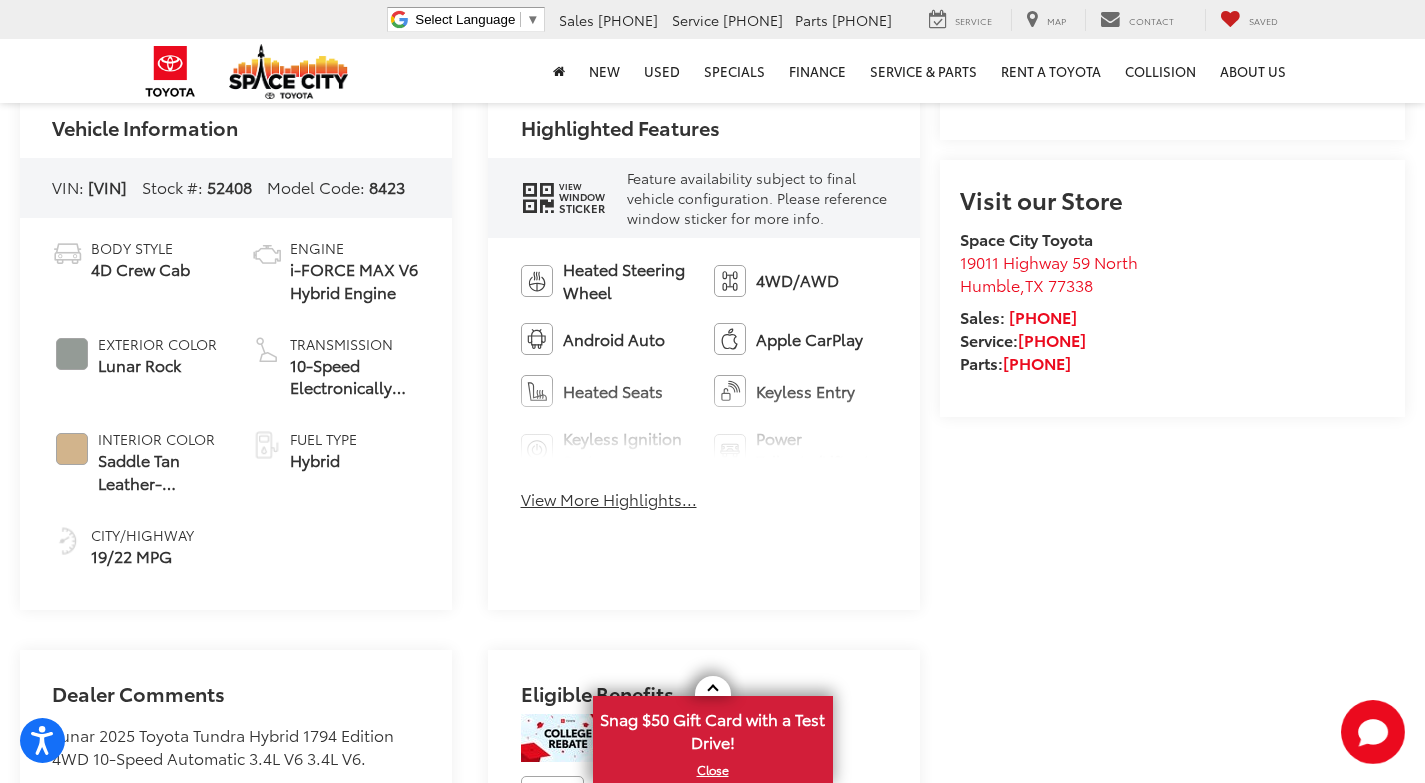 scroll, scrollTop: 896, scrollLeft: 0, axis: vertical 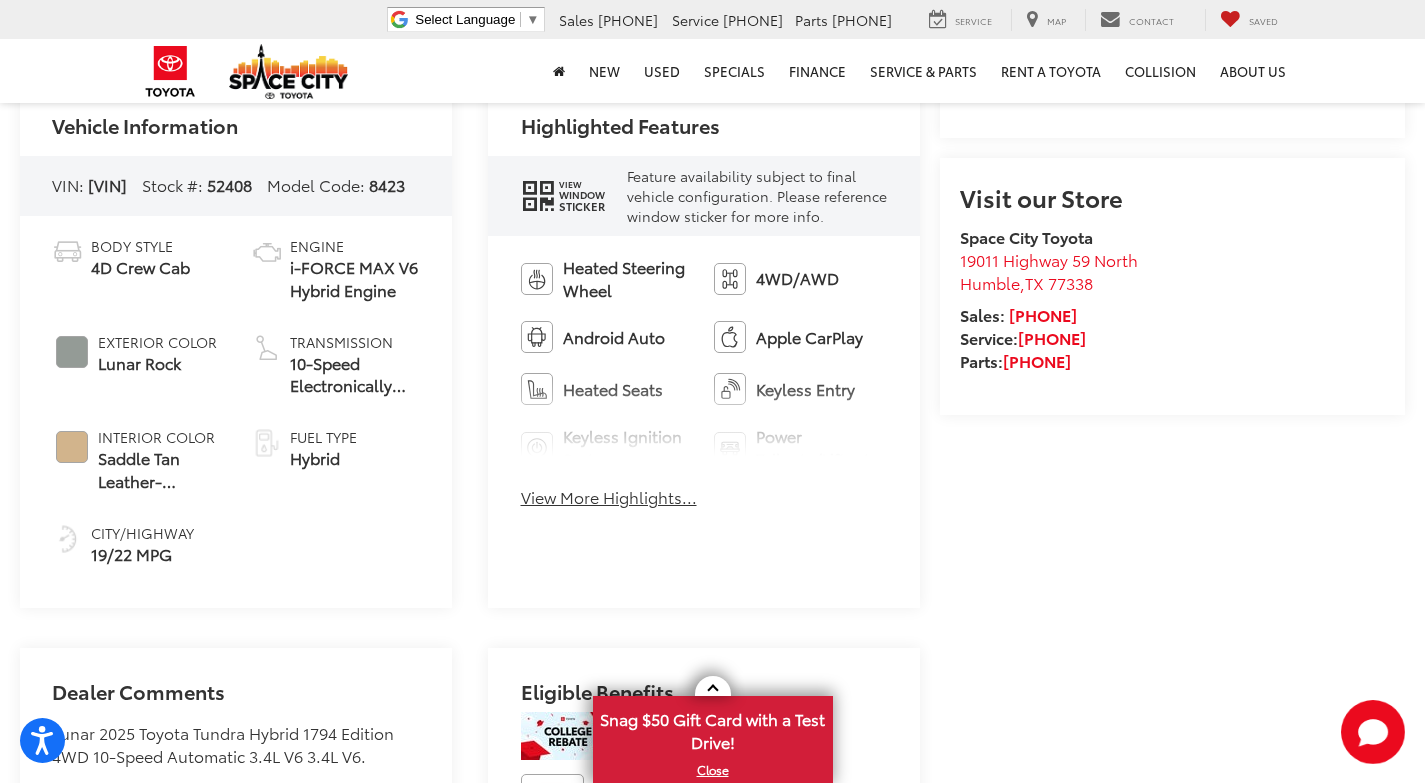 click on "View More Highlights..." at bounding box center [609, 497] 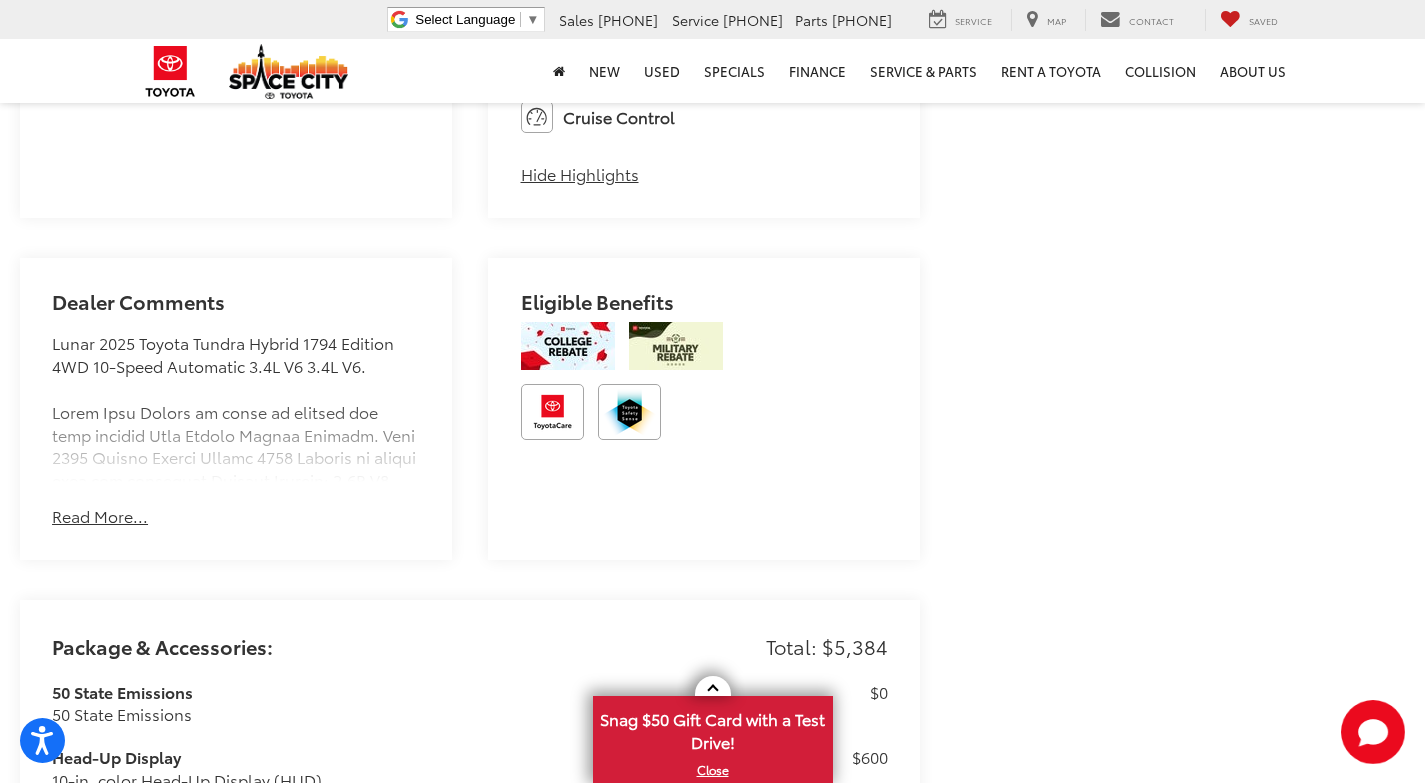 scroll, scrollTop: 1680, scrollLeft: 0, axis: vertical 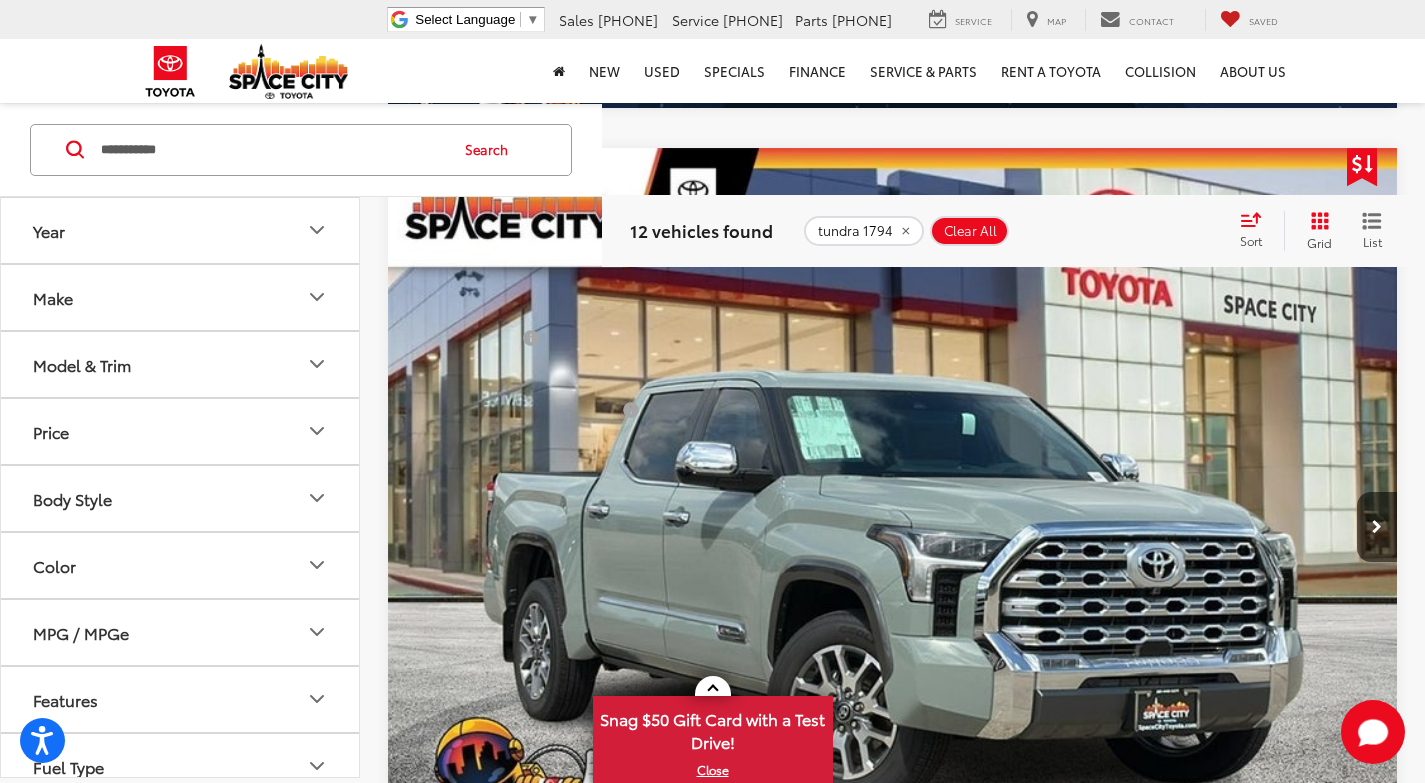 click at bounding box center (893, 527) 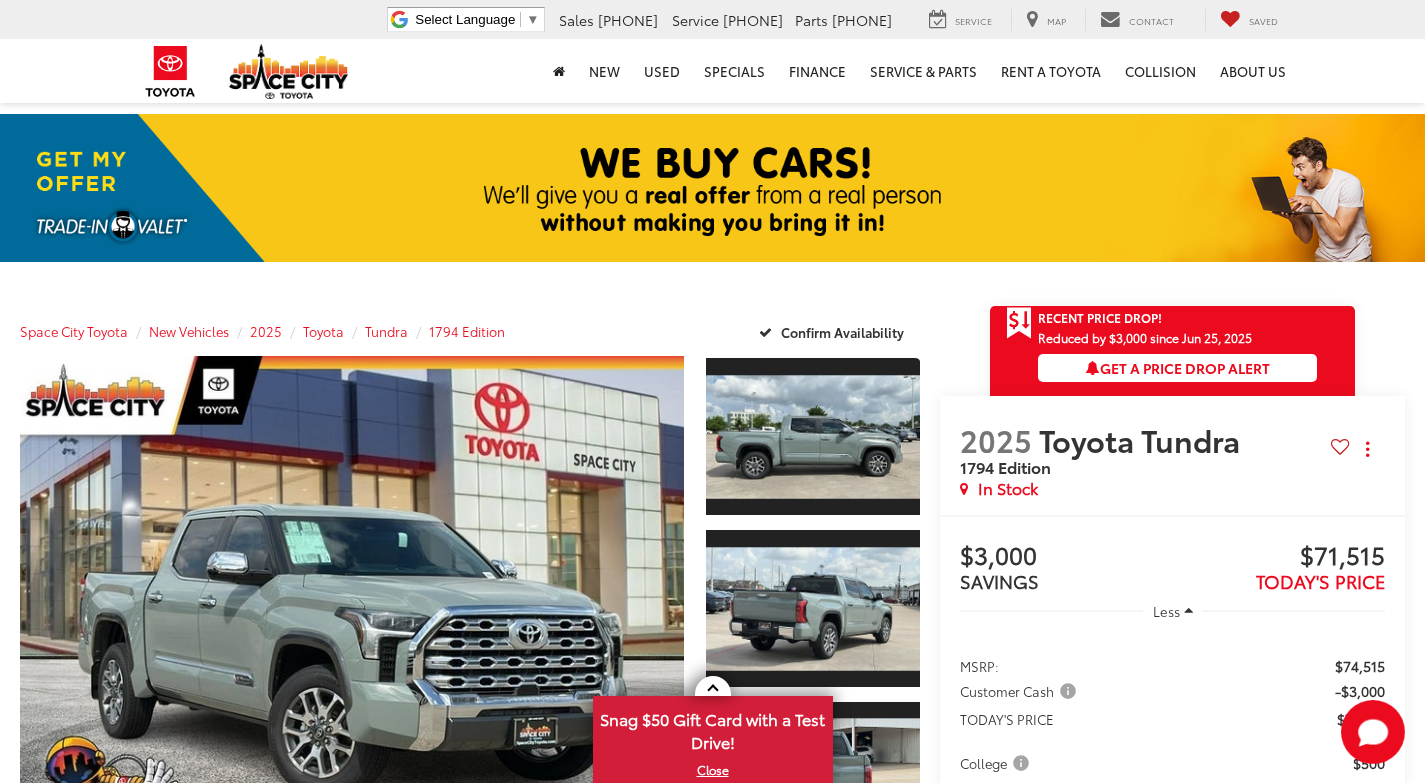 scroll, scrollTop: 17, scrollLeft: 0, axis: vertical 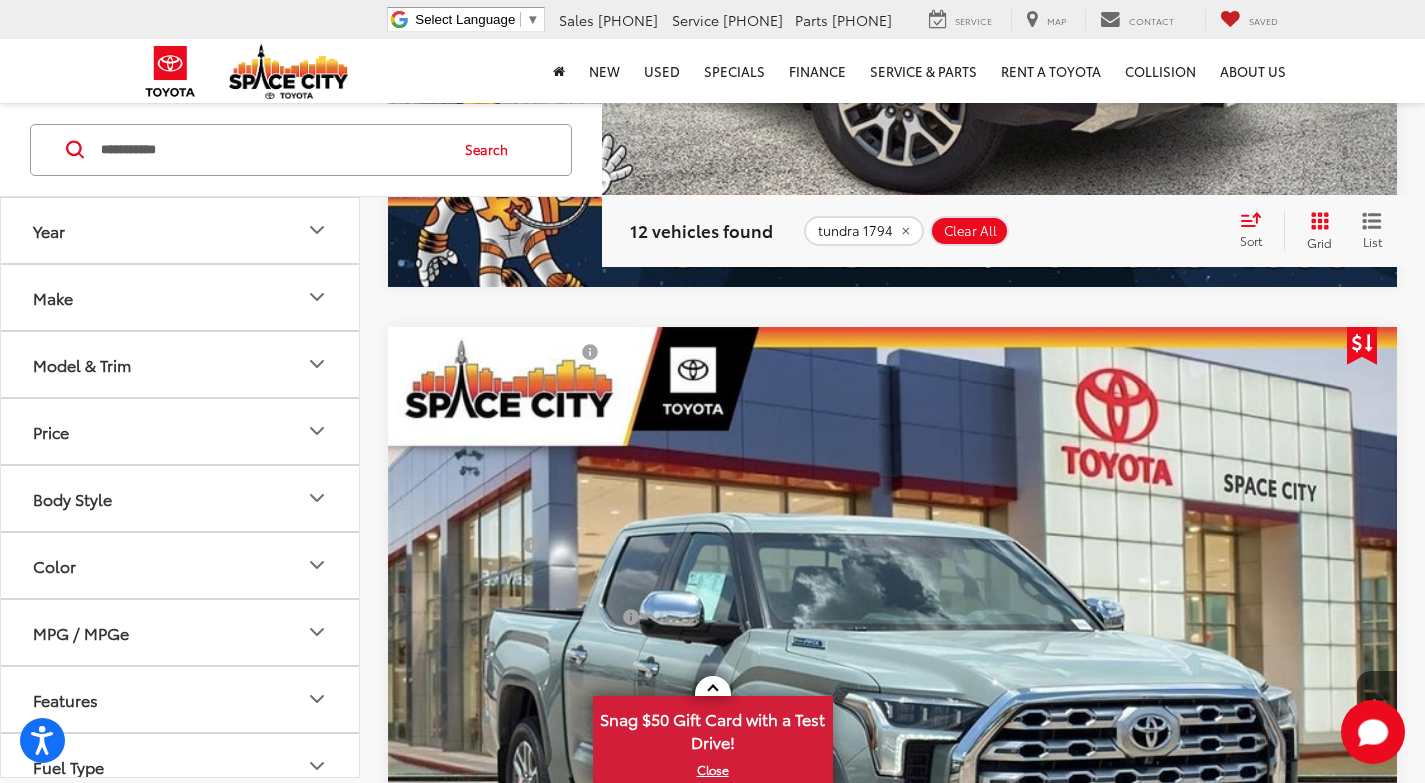 click at bounding box center (893, 706) 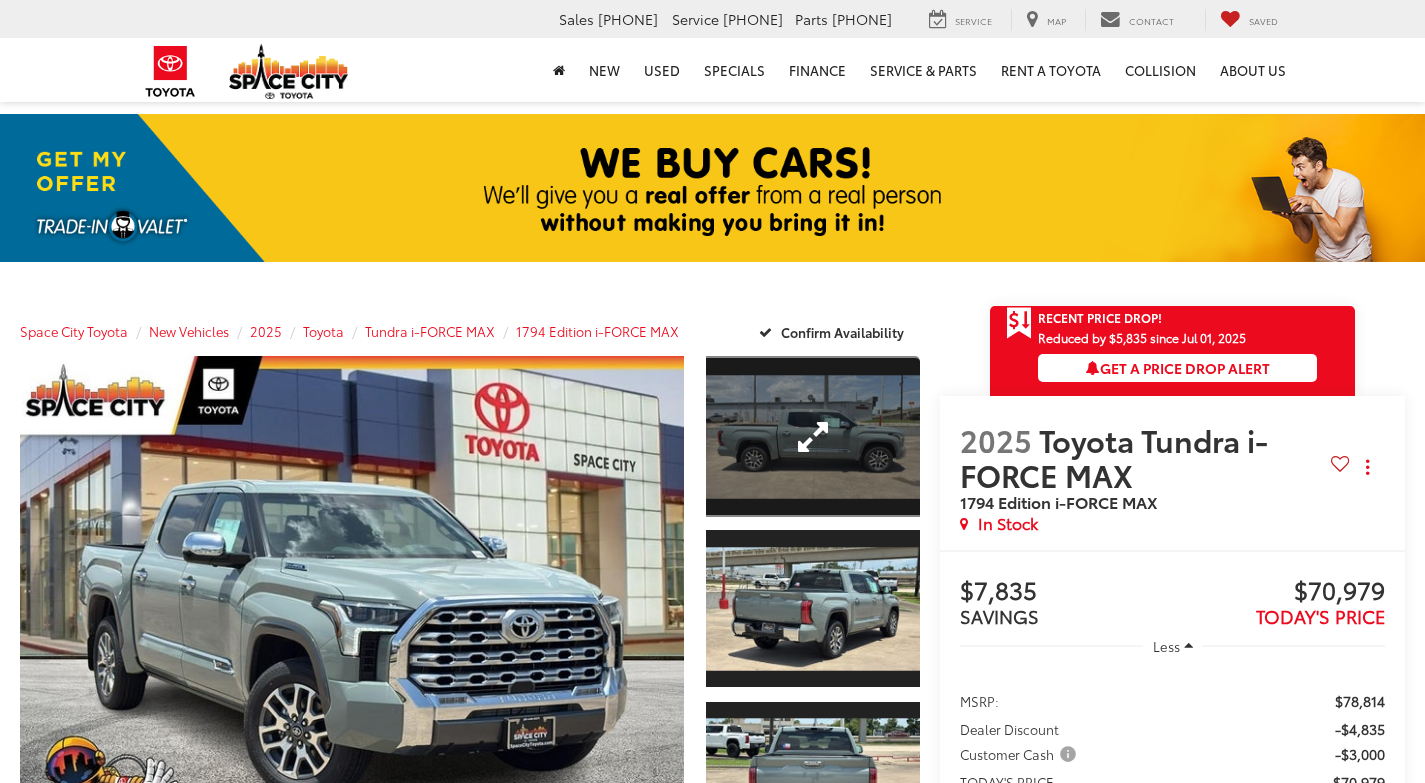 scroll, scrollTop: 0, scrollLeft: 0, axis: both 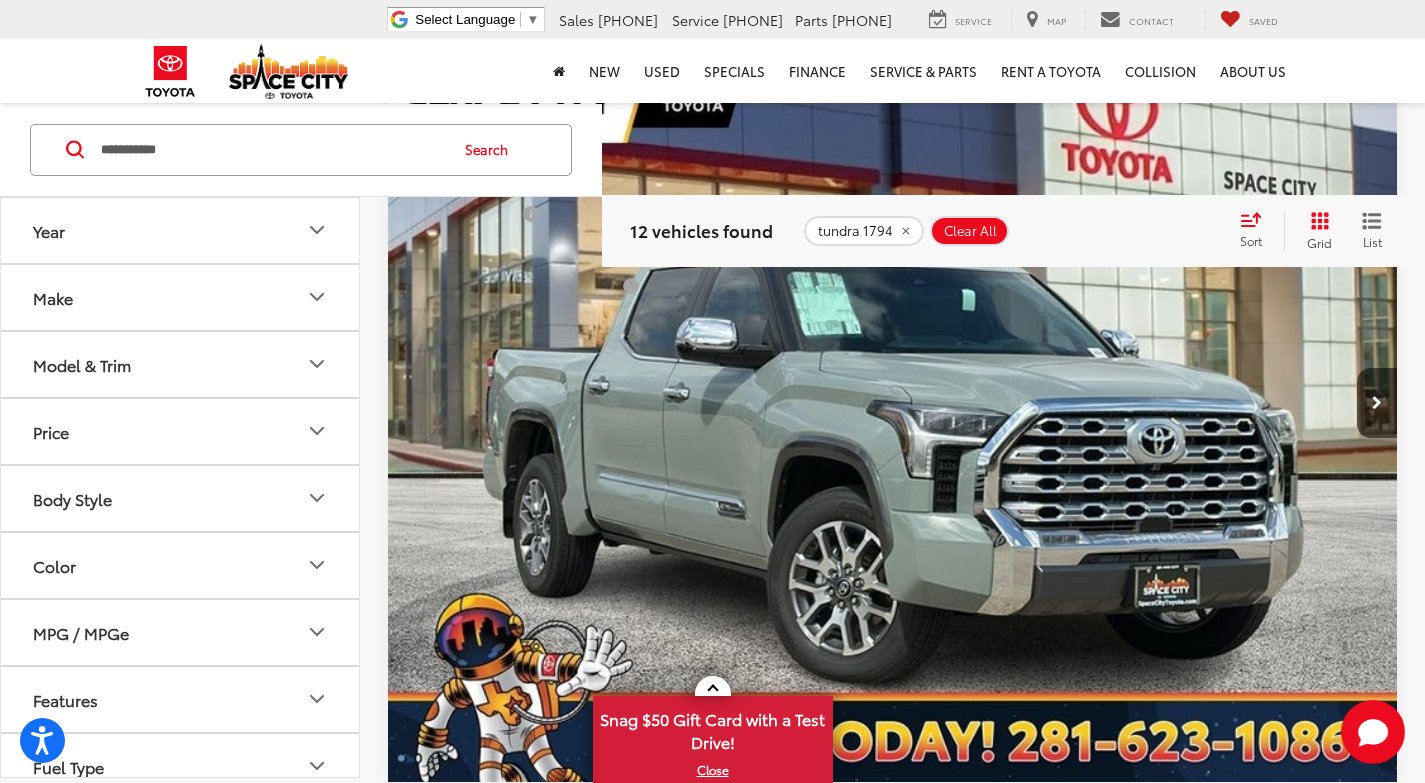 click at bounding box center (893, 403) 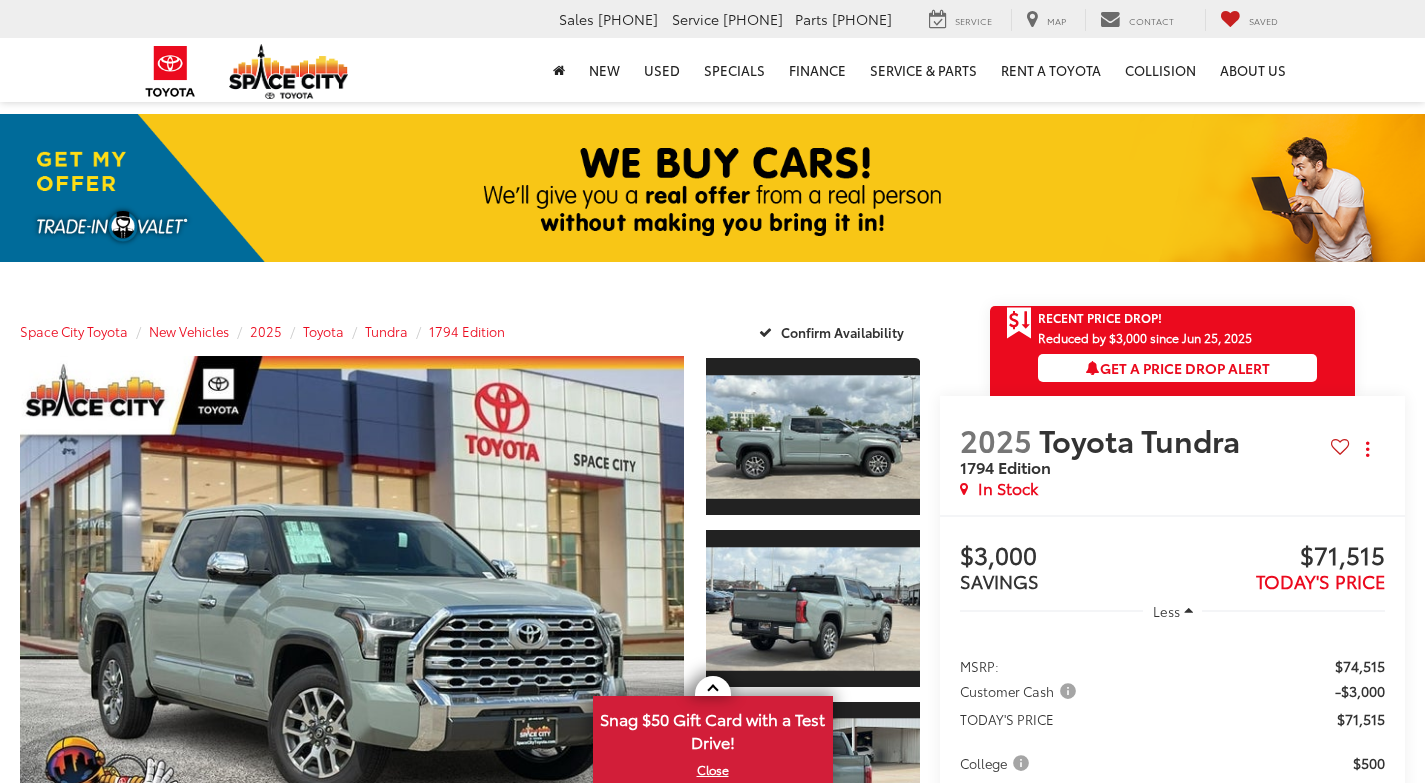 scroll, scrollTop: 0, scrollLeft: 0, axis: both 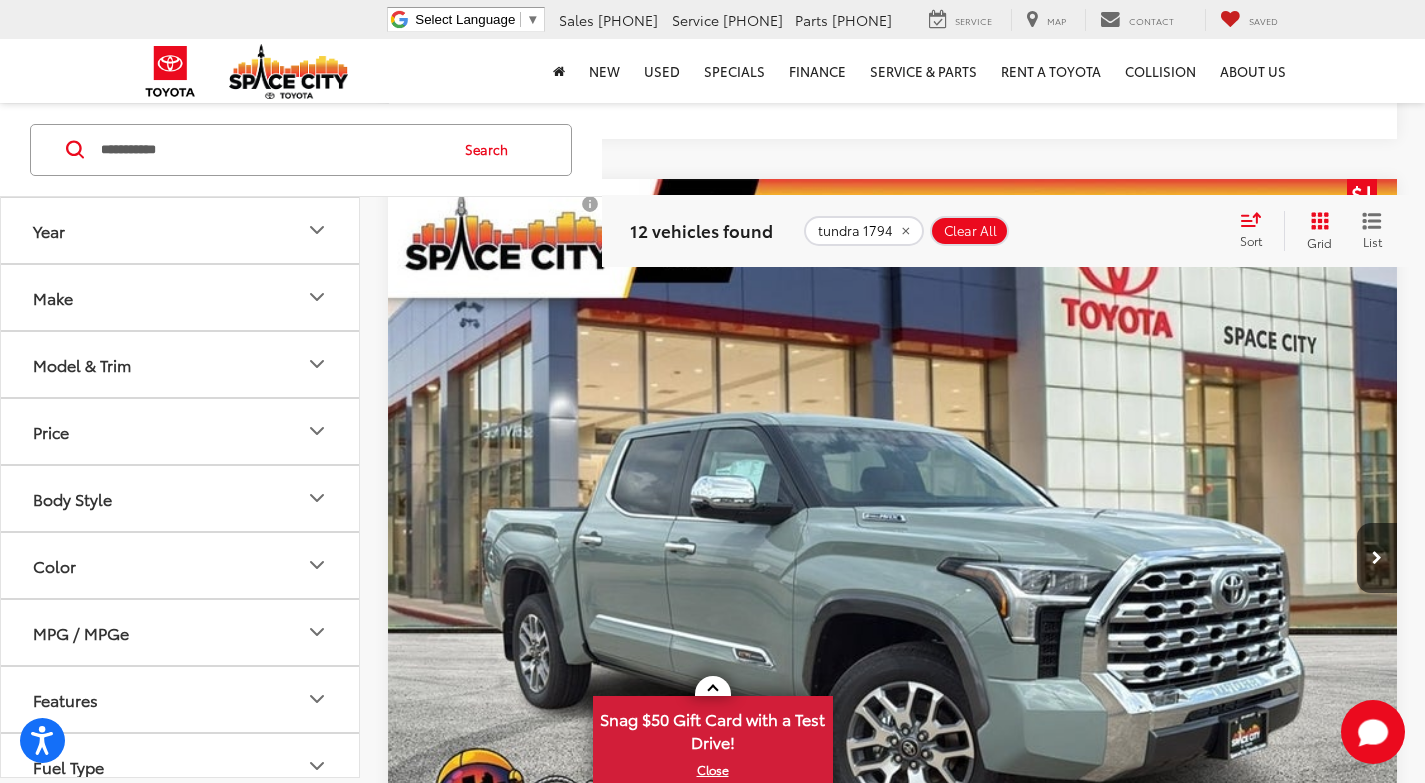 click at bounding box center [893, 558] 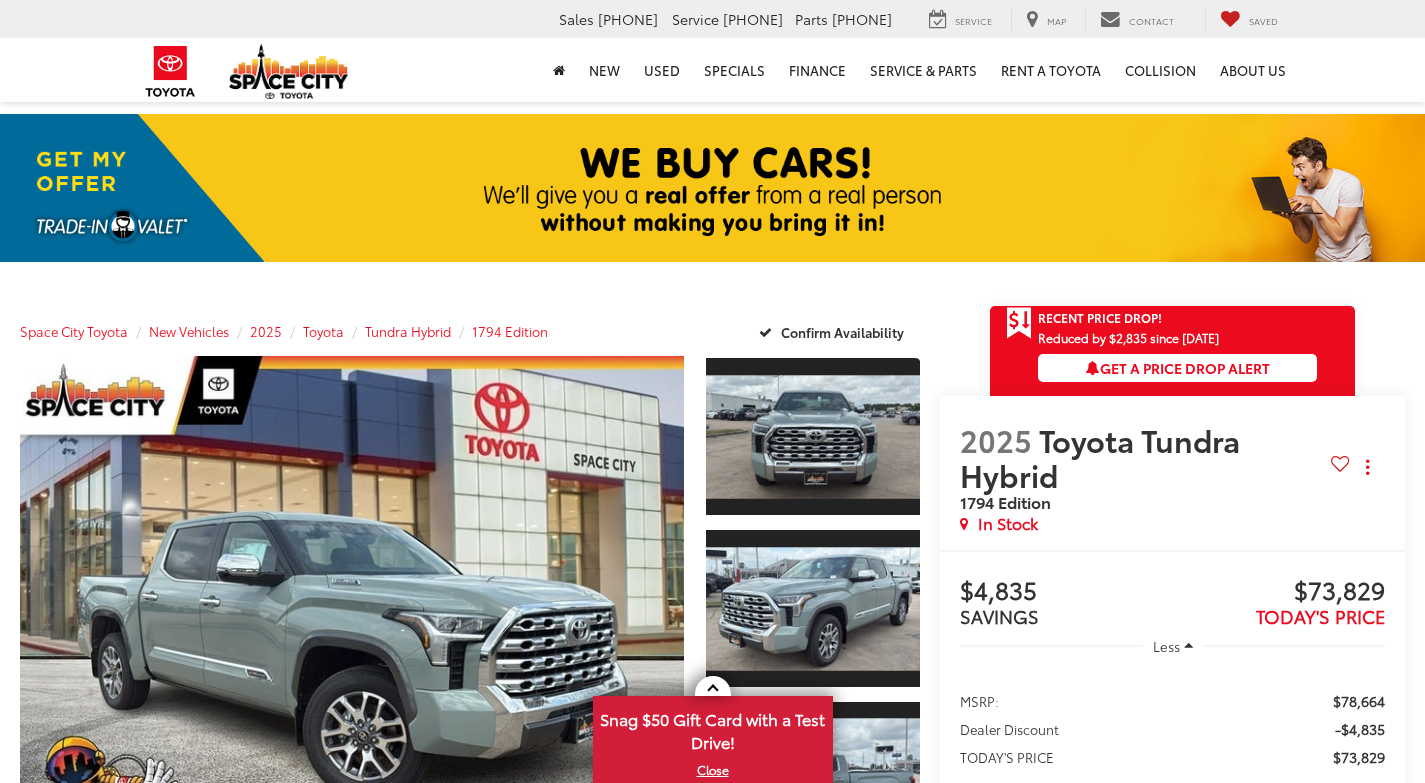 scroll, scrollTop: 0, scrollLeft: 0, axis: both 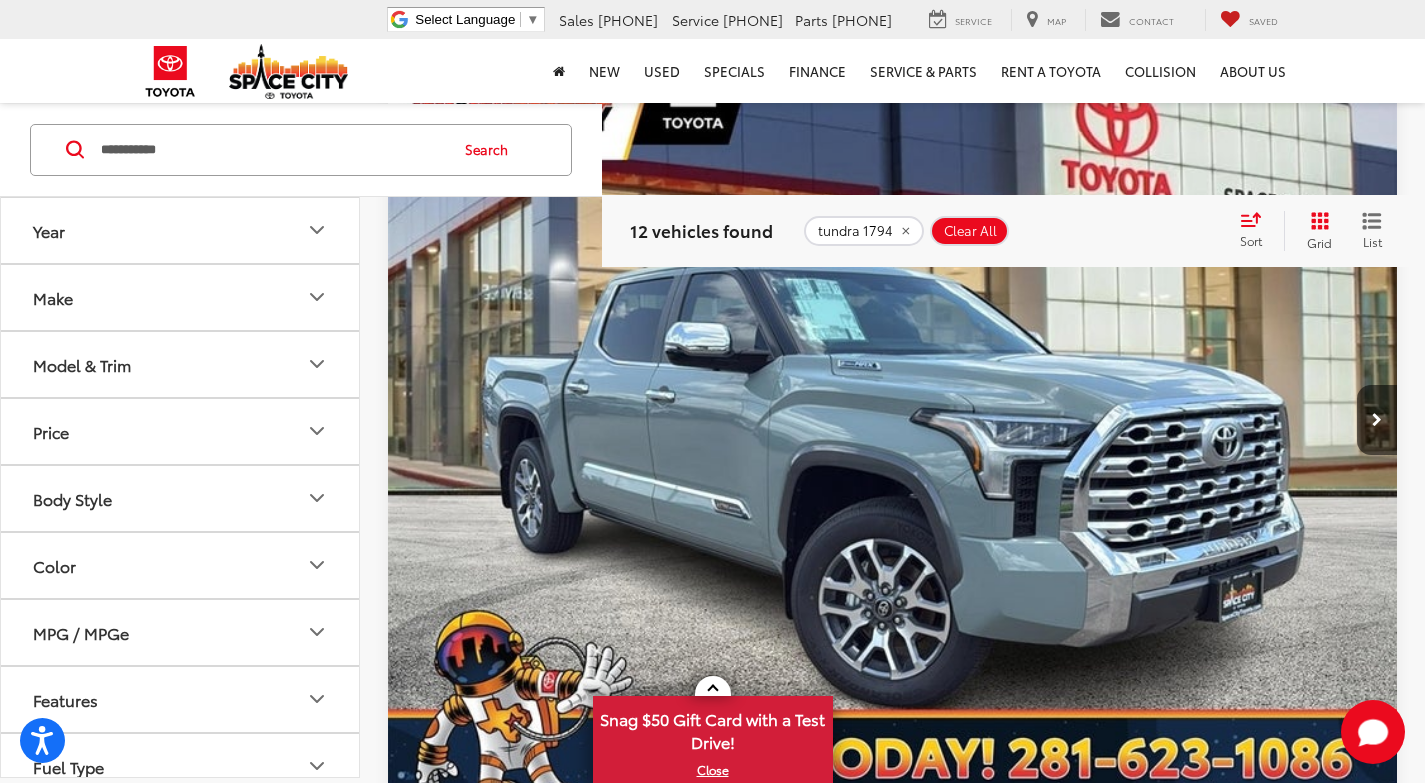 click at bounding box center [893, 420] 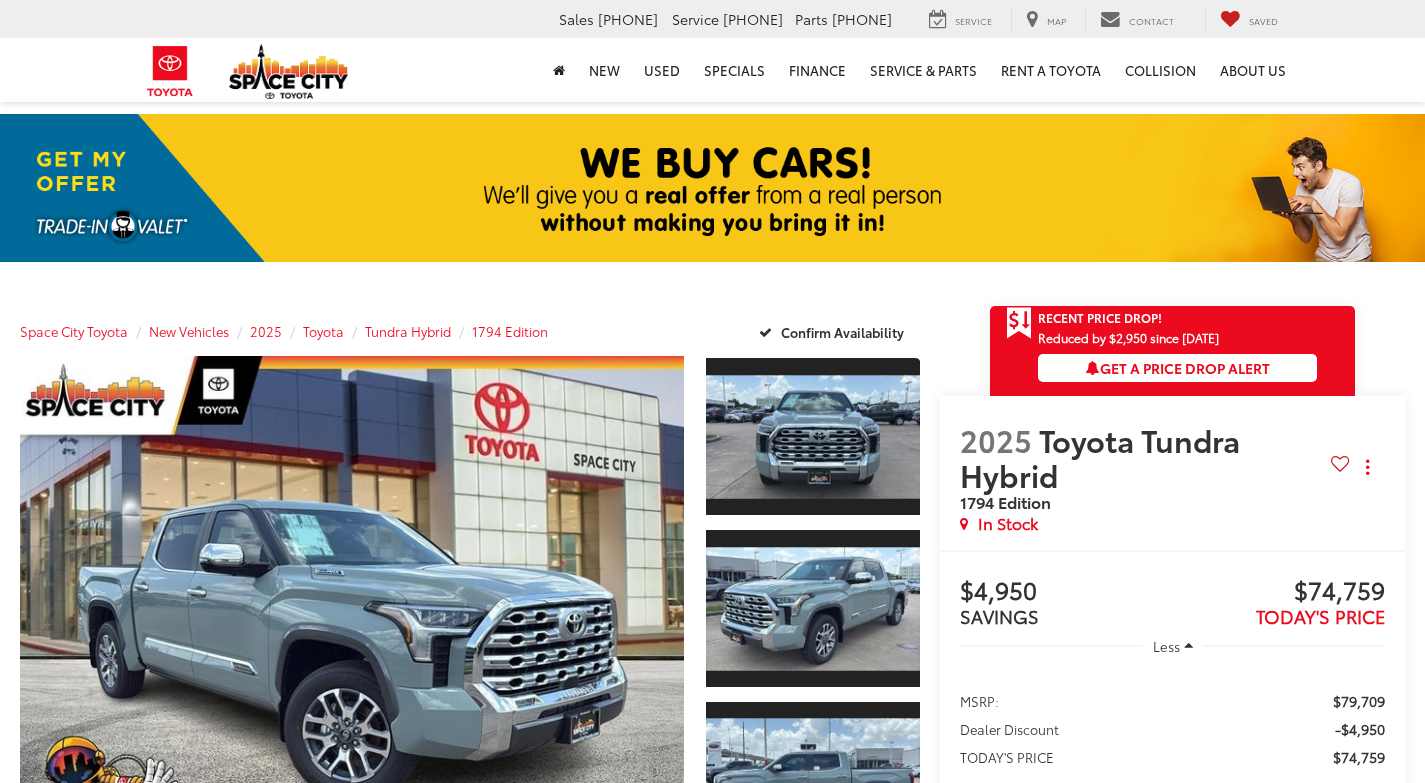 scroll, scrollTop: 0, scrollLeft: 0, axis: both 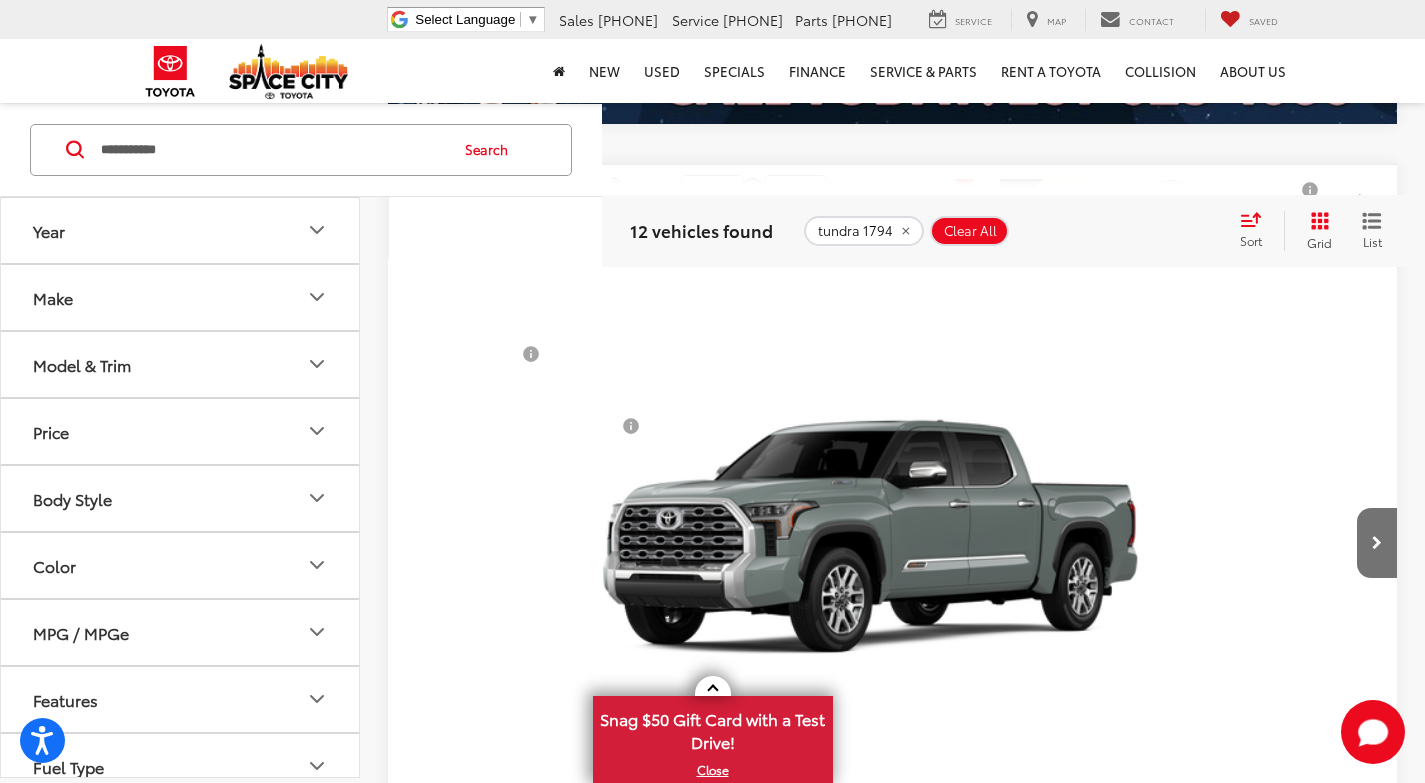 click at bounding box center [893, 543] 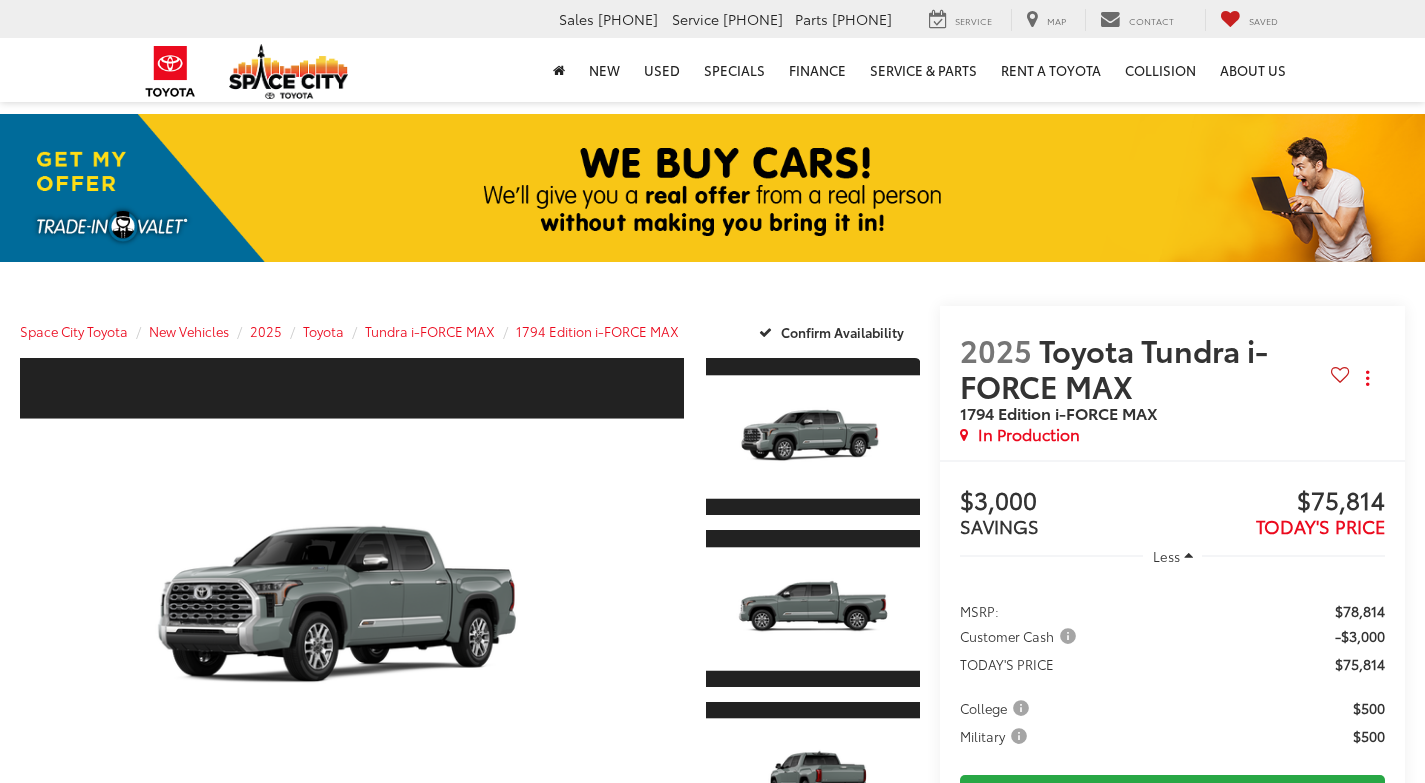 scroll, scrollTop: 0, scrollLeft: 0, axis: both 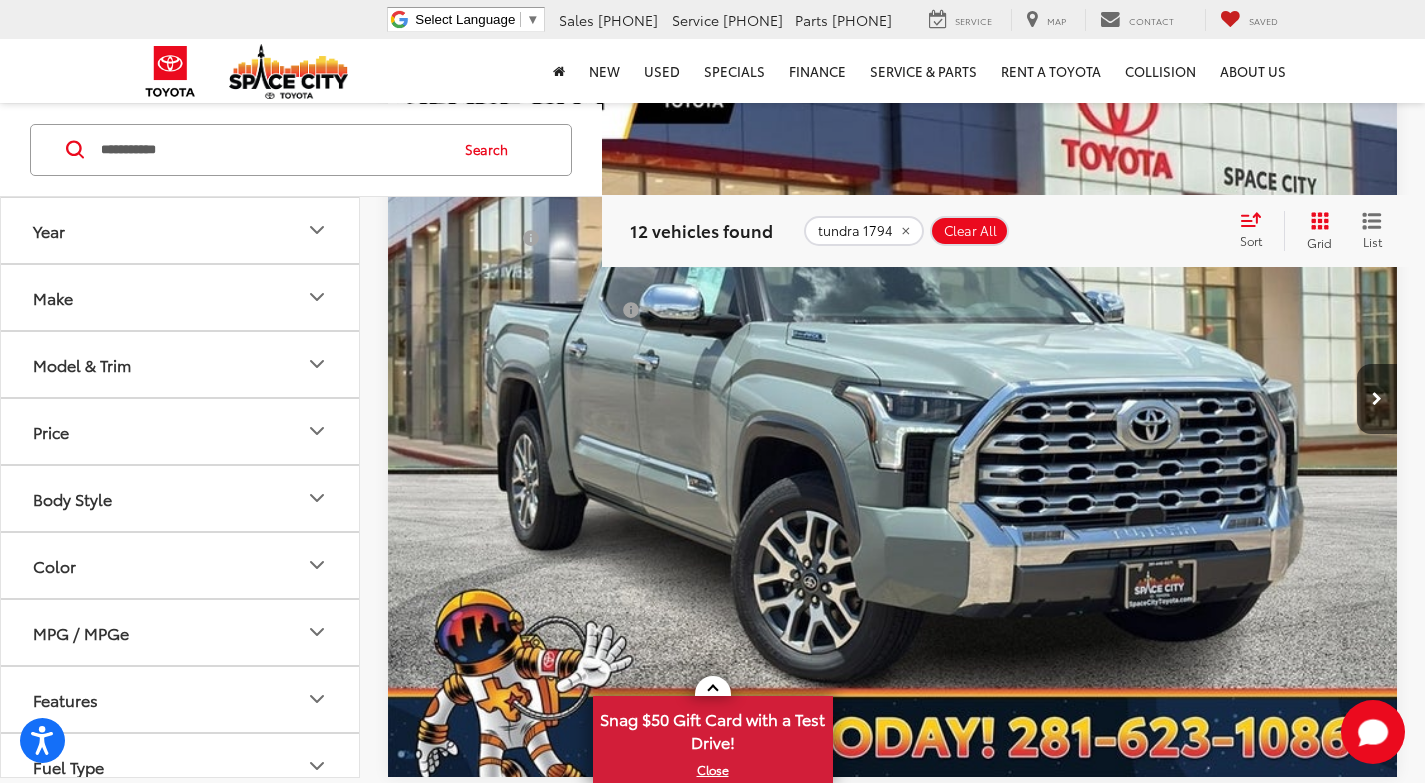 click at bounding box center [893, 399] 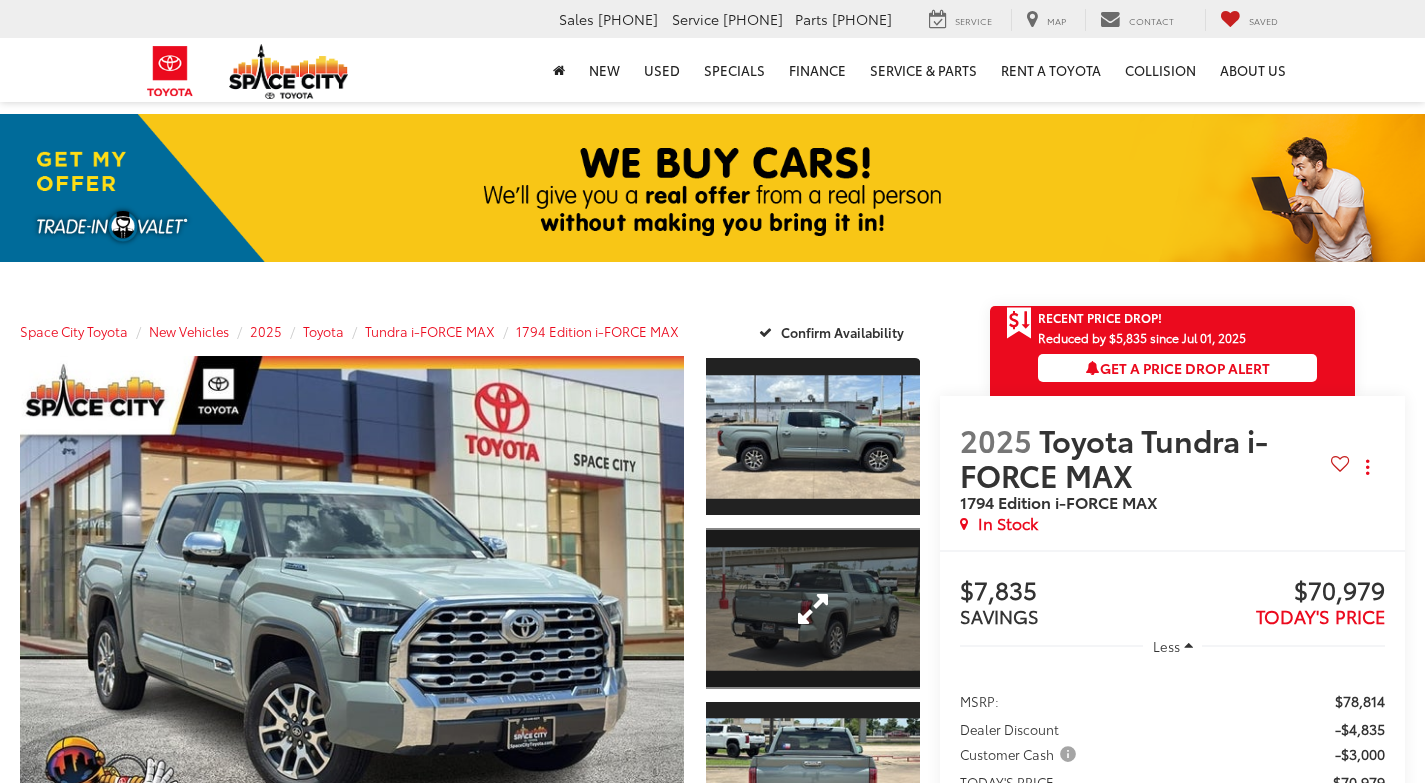scroll, scrollTop: 0, scrollLeft: 0, axis: both 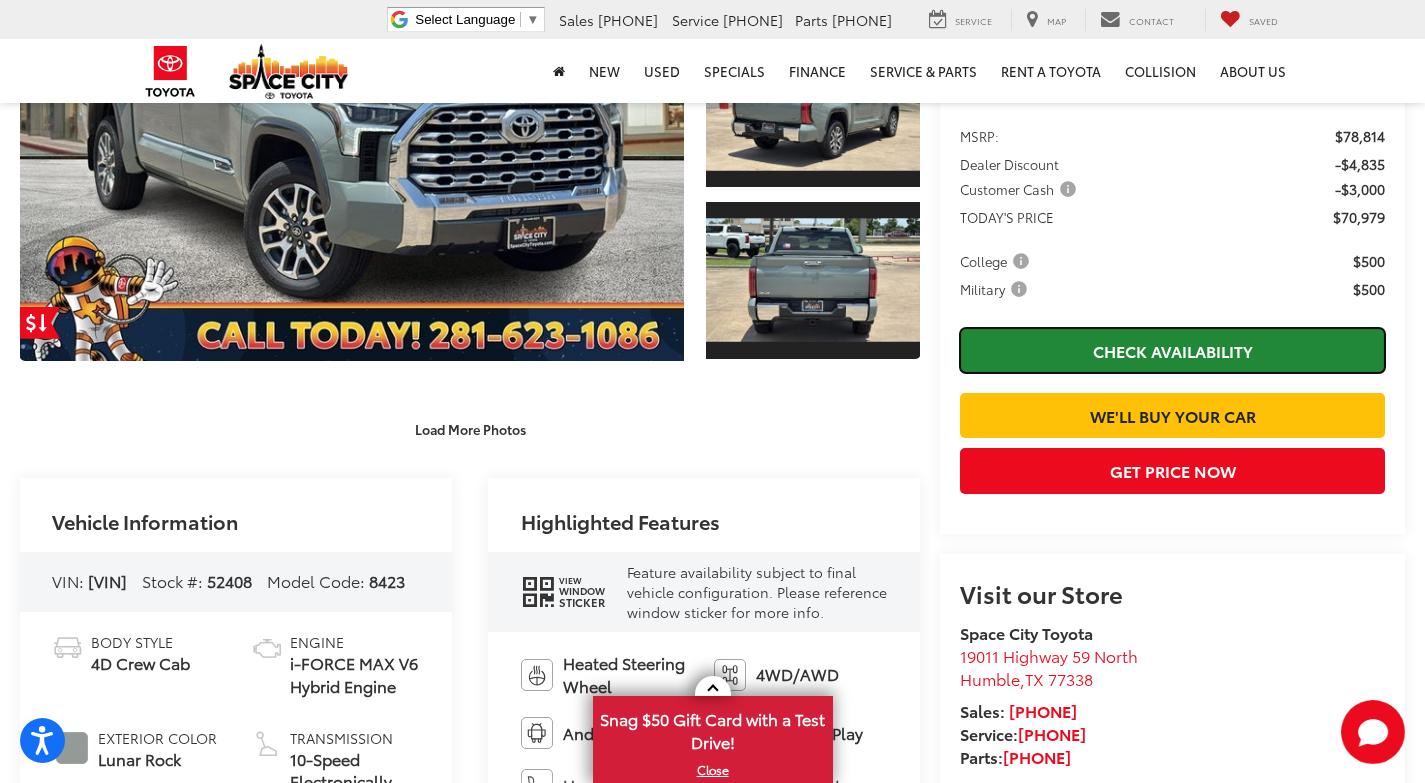 click on "Check Availability" at bounding box center (1172, 350) 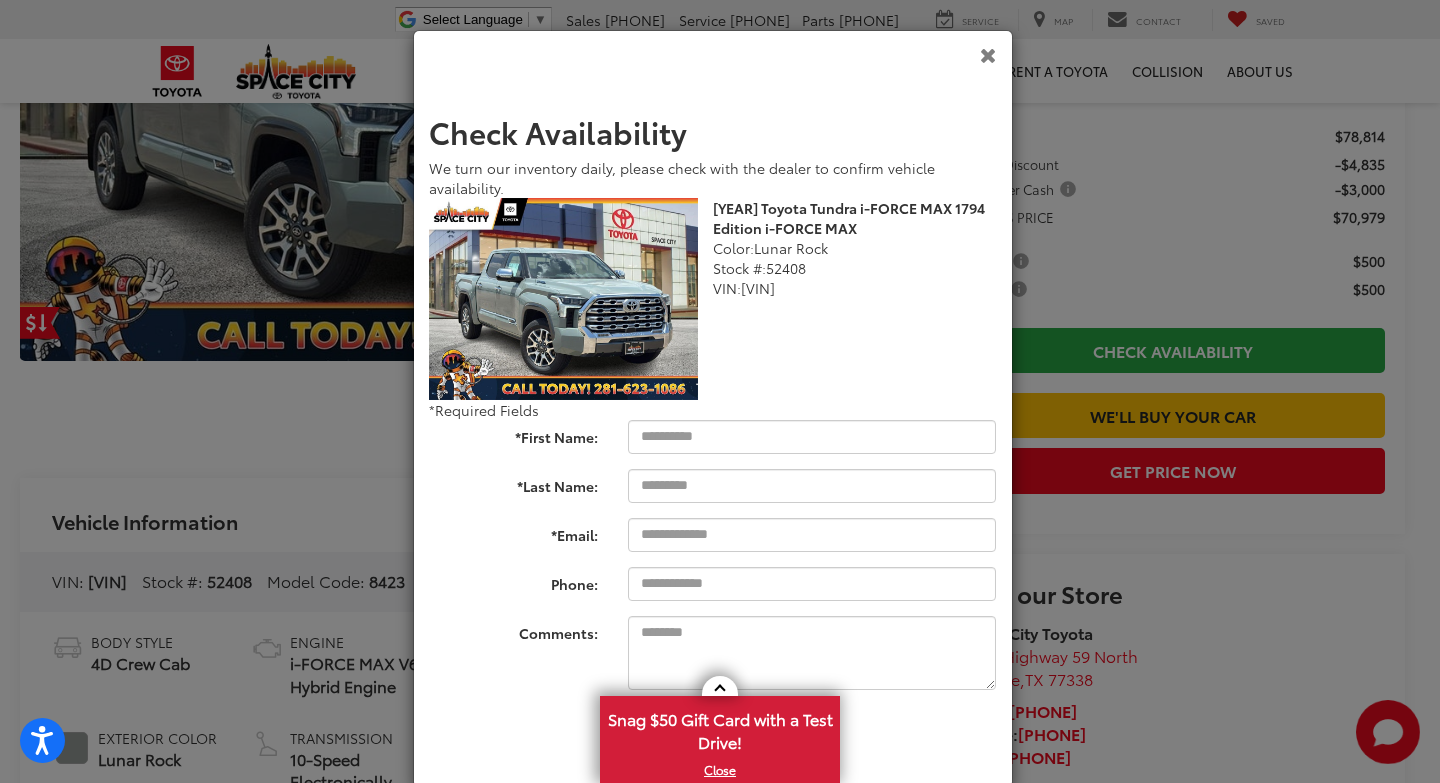click at bounding box center (988, 54) 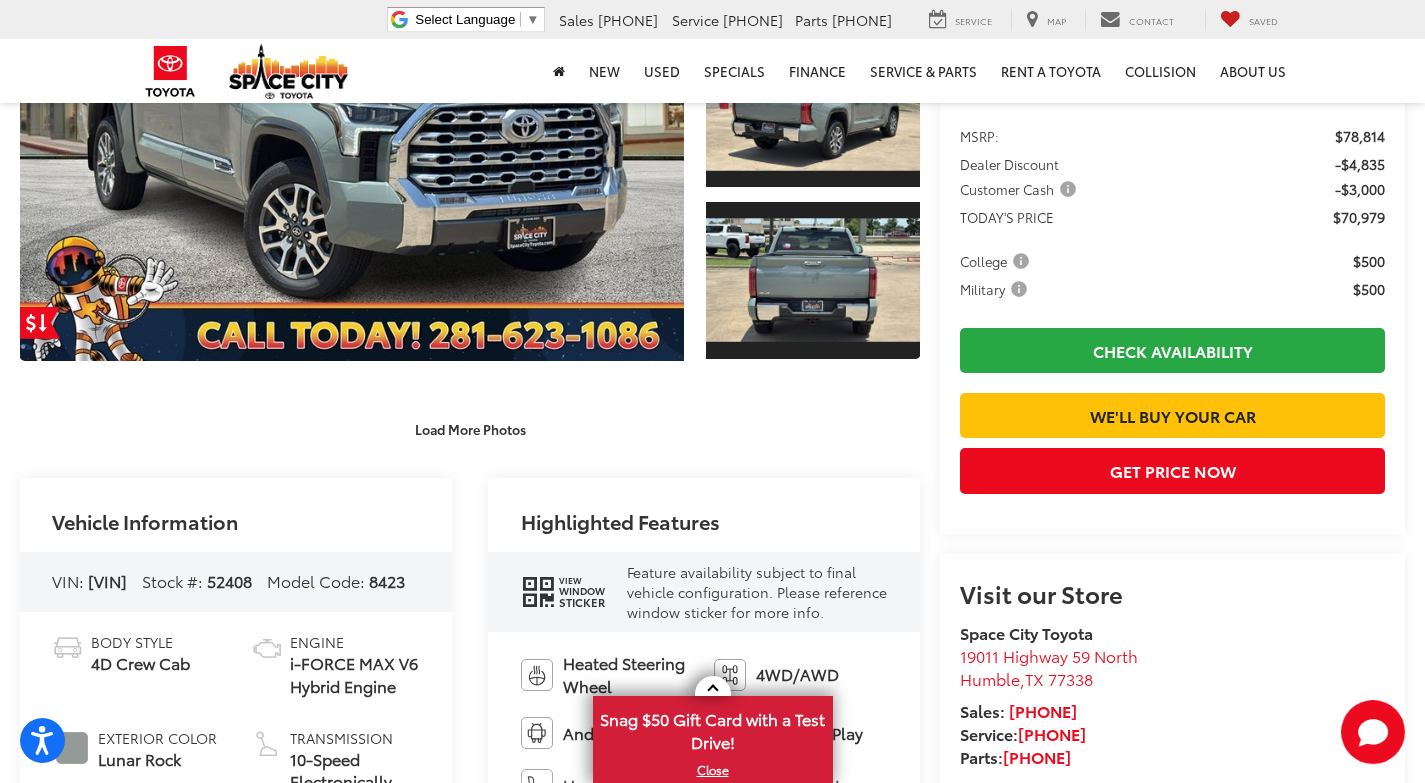 click on "1
/
28
Load More Photos" at bounding box center [470, 151] 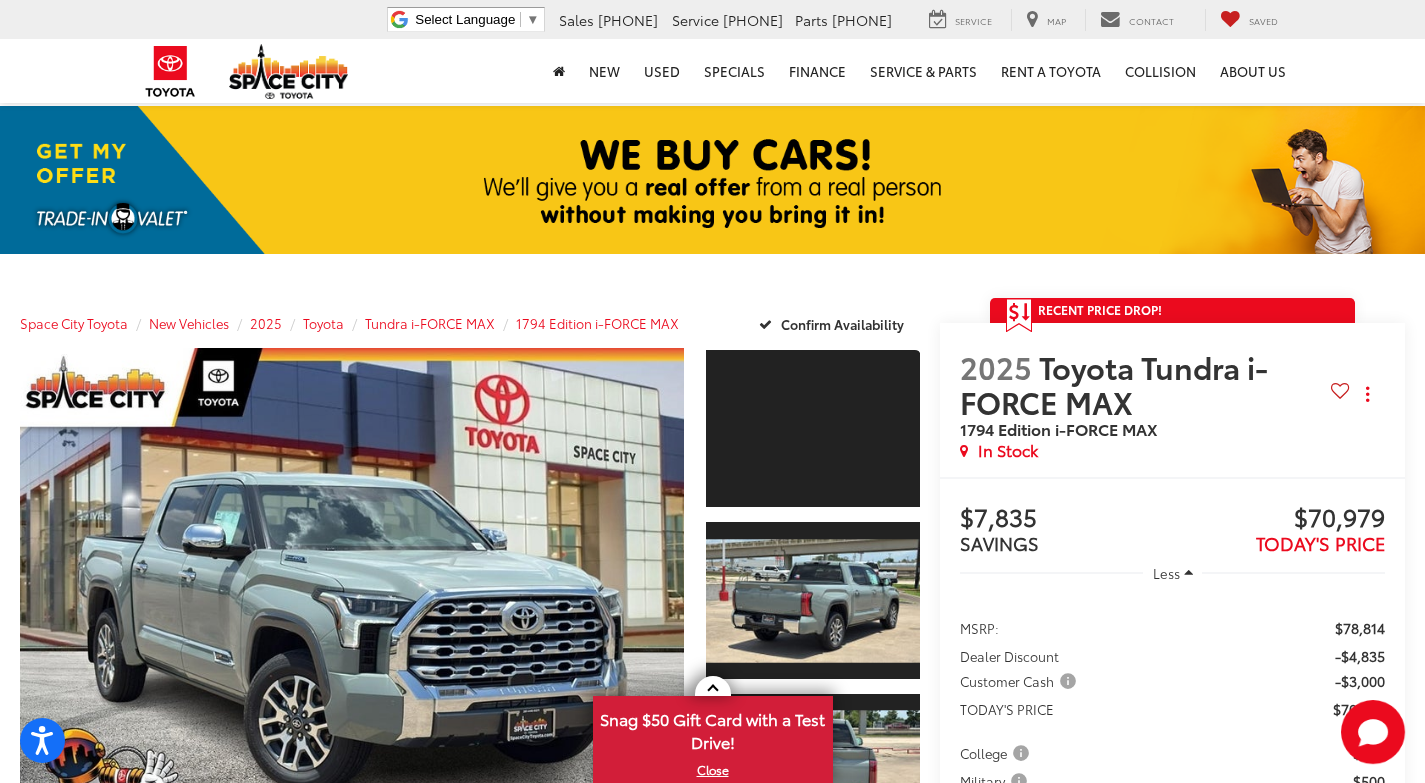 scroll, scrollTop: 0, scrollLeft: 0, axis: both 